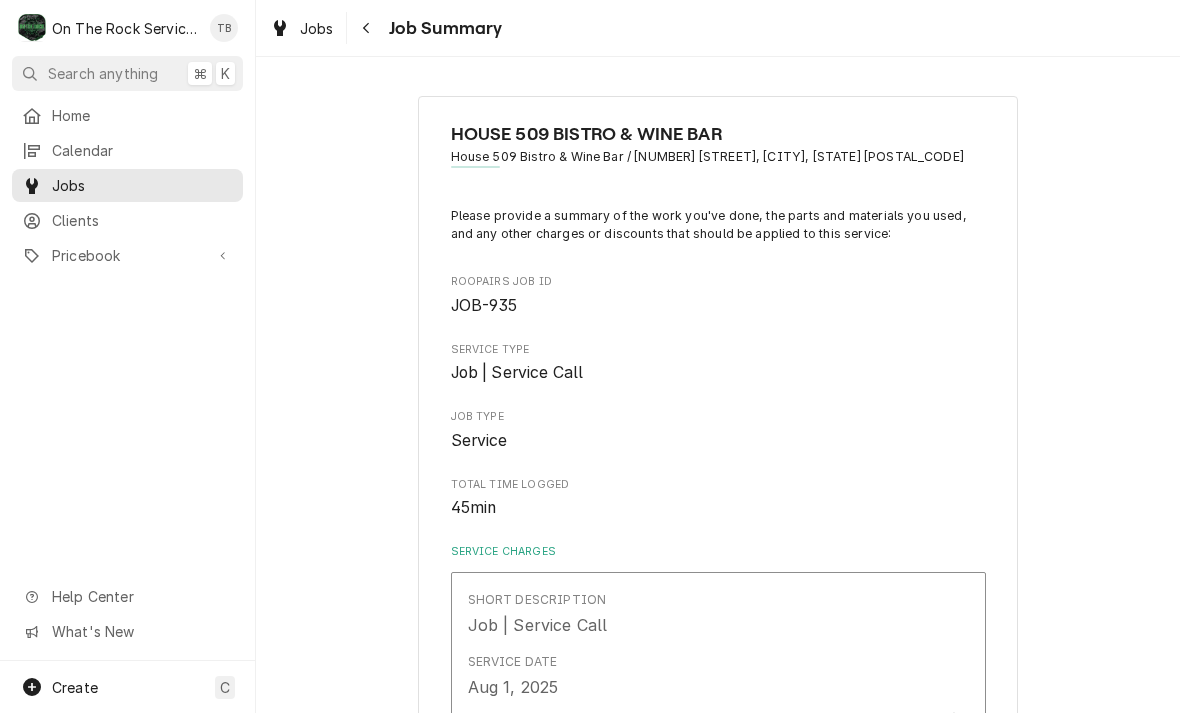 scroll, scrollTop: 0, scrollLeft: 0, axis: both 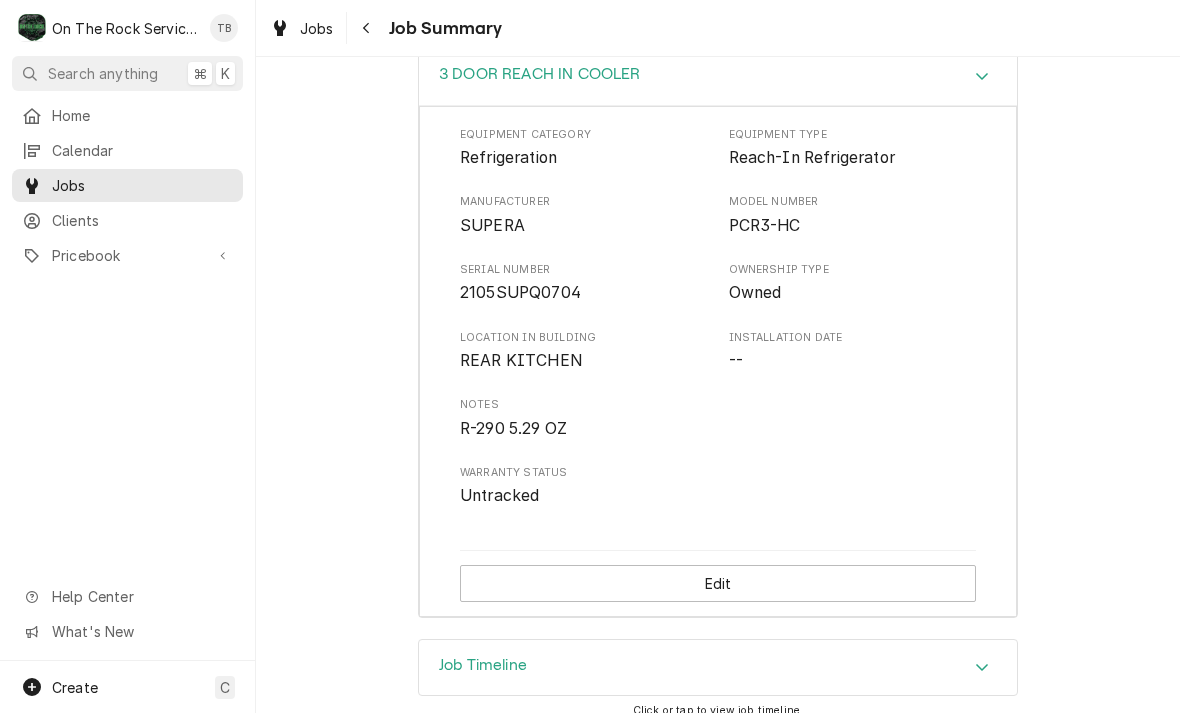 type on "x" 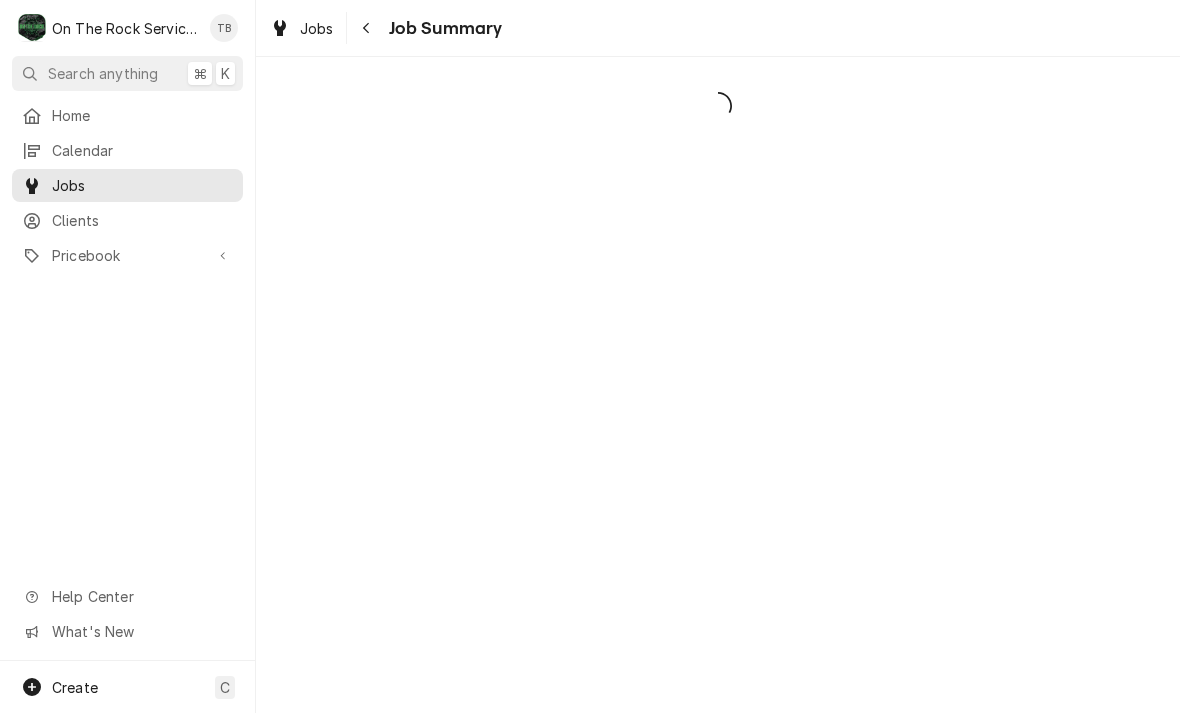 scroll, scrollTop: 0, scrollLeft: 0, axis: both 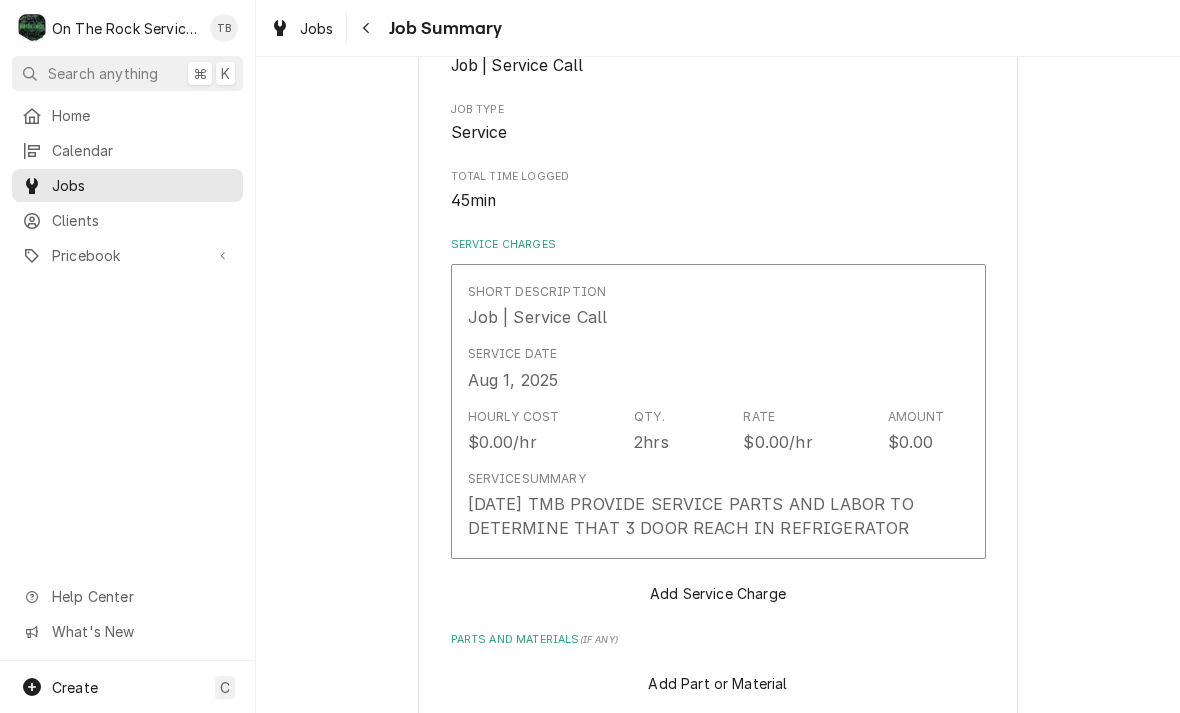 click on "[DATE] TMB PROVIDE SERVICE PARTS AND LABOR TO DETERMINE THAT 3 DOOR REACH IN REFRIGERATOR" at bounding box center (706, 516) 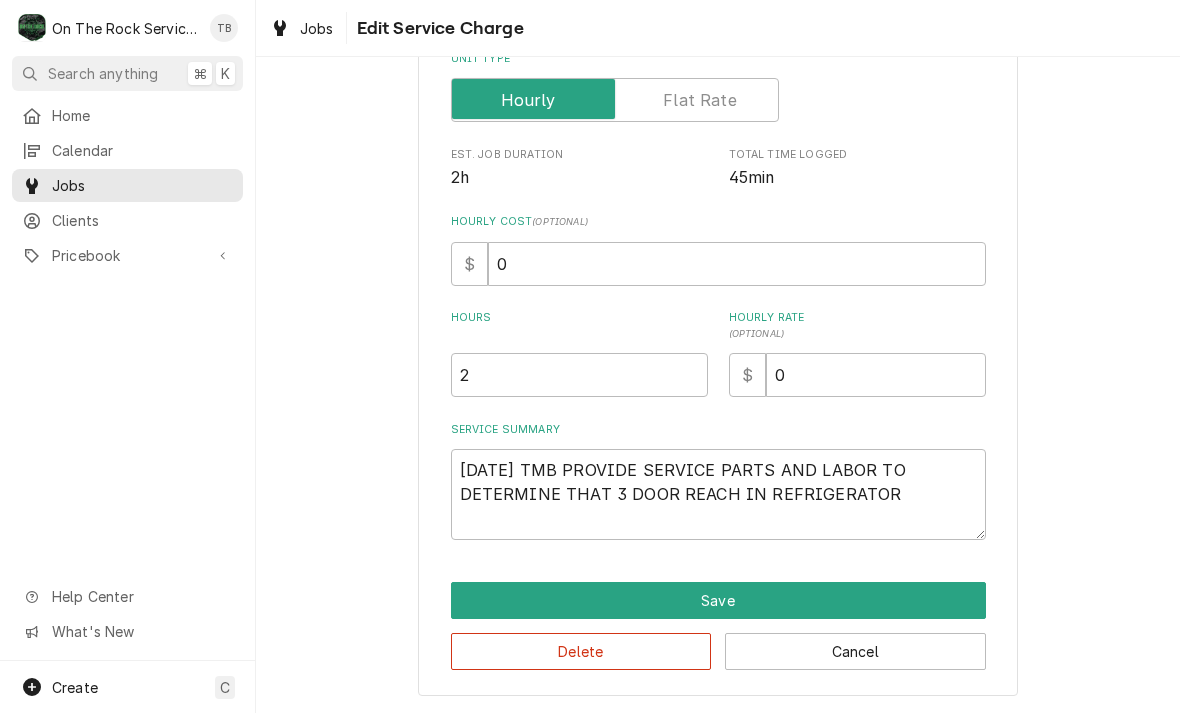 scroll, scrollTop: 304, scrollLeft: 0, axis: vertical 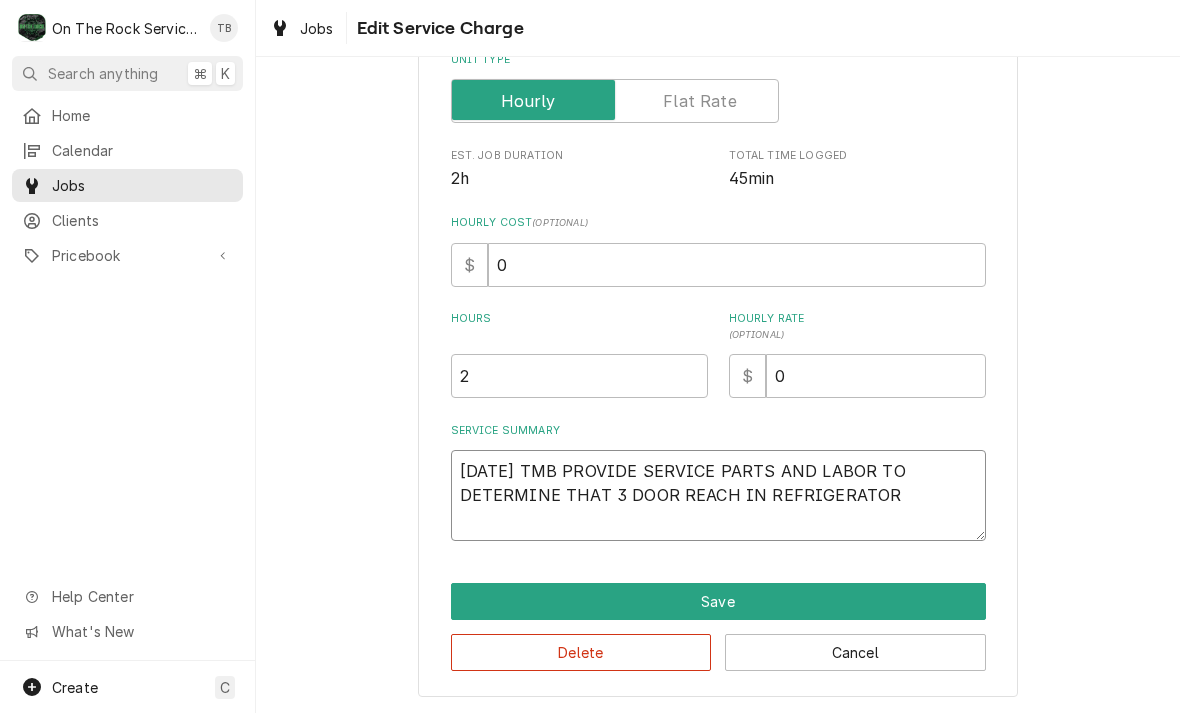 click on "[DATE] TMB PROVIDE SERVICE PARTS AND LABOR TO DETERMINE THAT 3 DOOR REACH IN REFRIGERATOR" at bounding box center (718, 495) 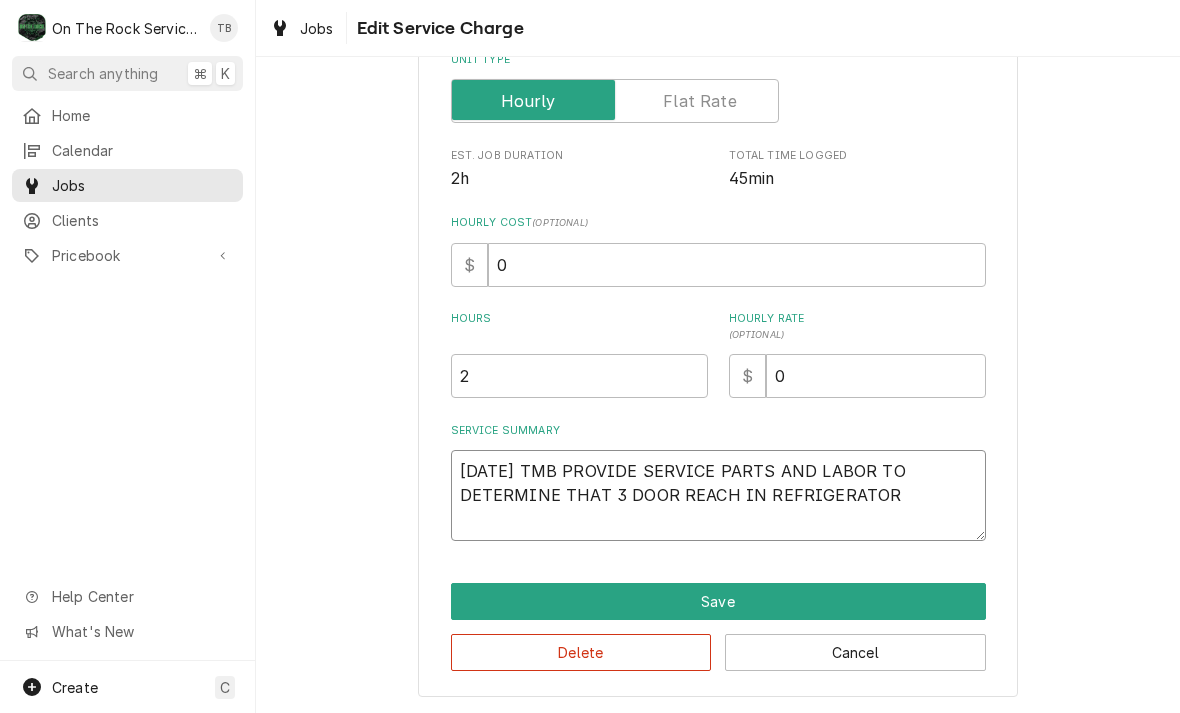 type on "x" 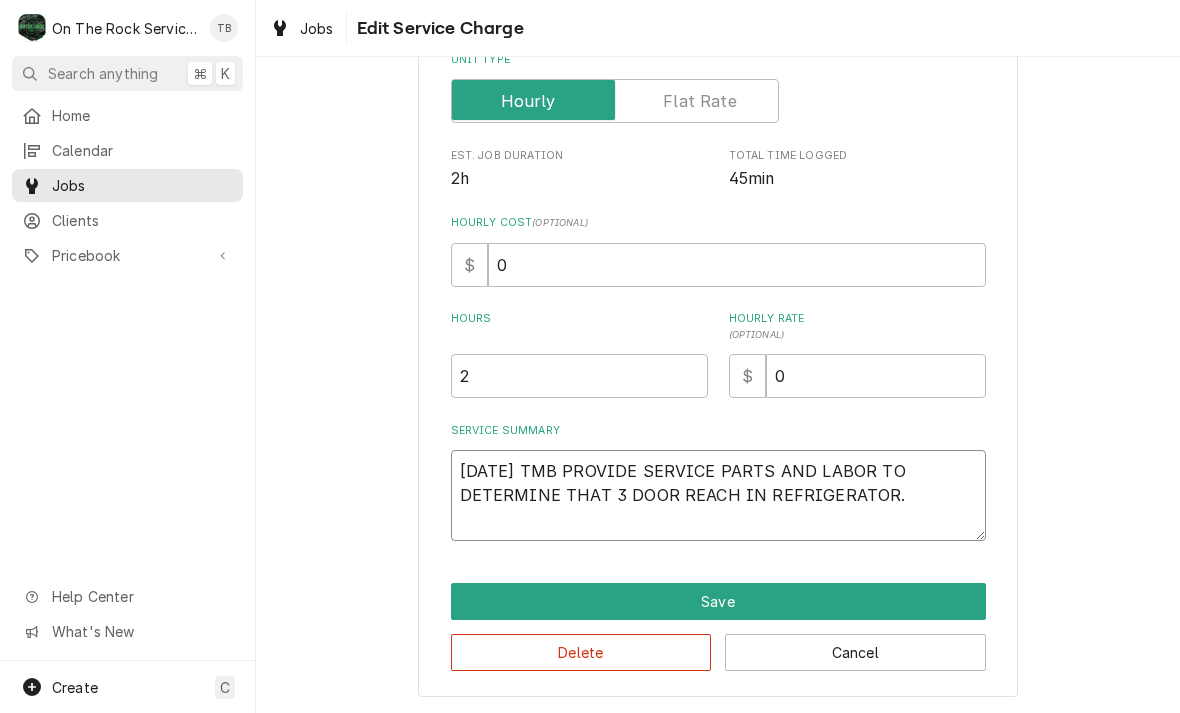 type on "x" 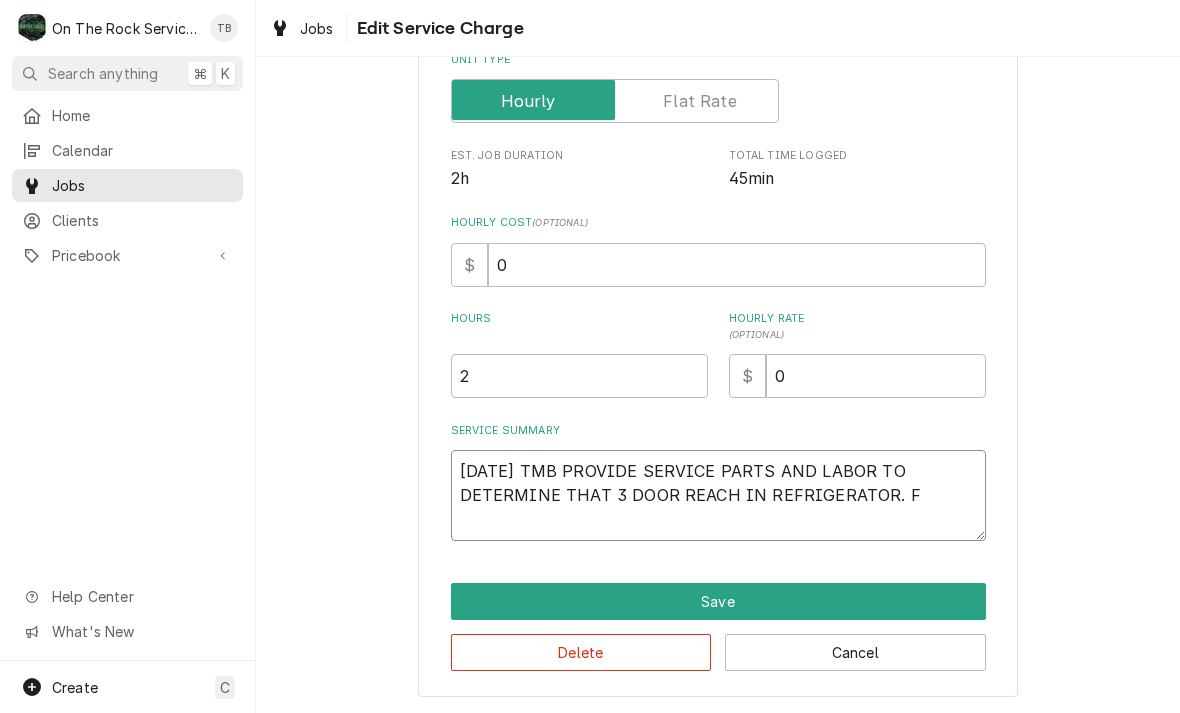 type on "x" 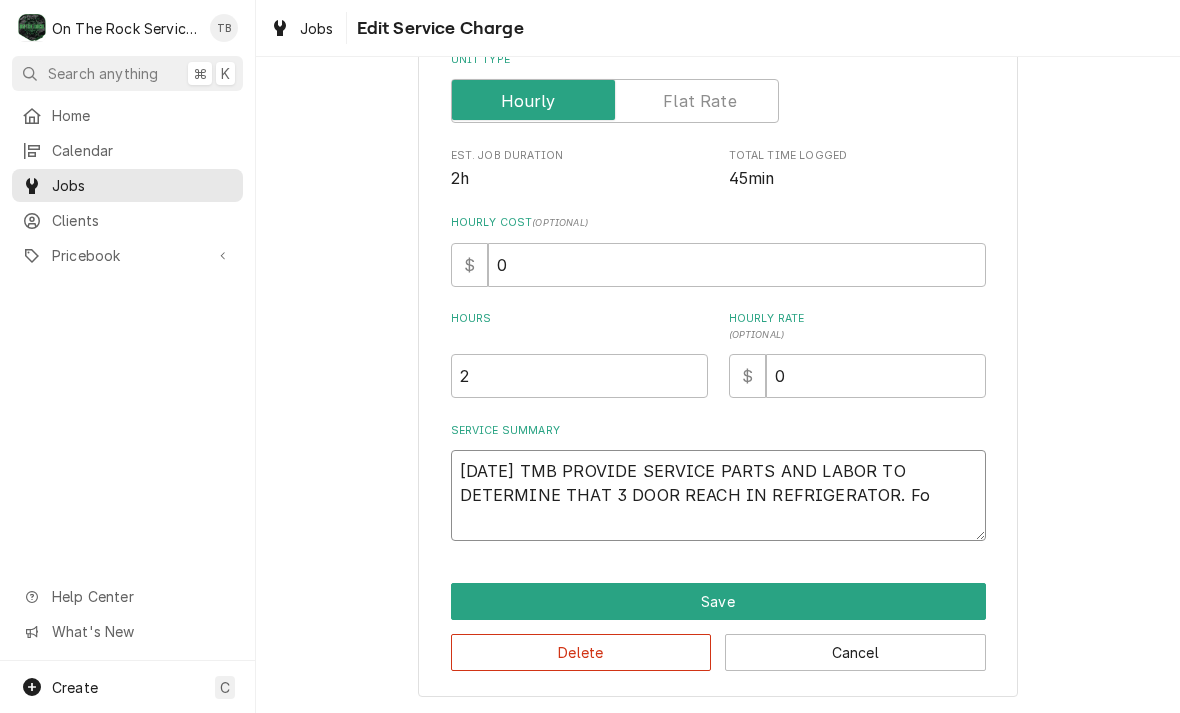 type on "x" 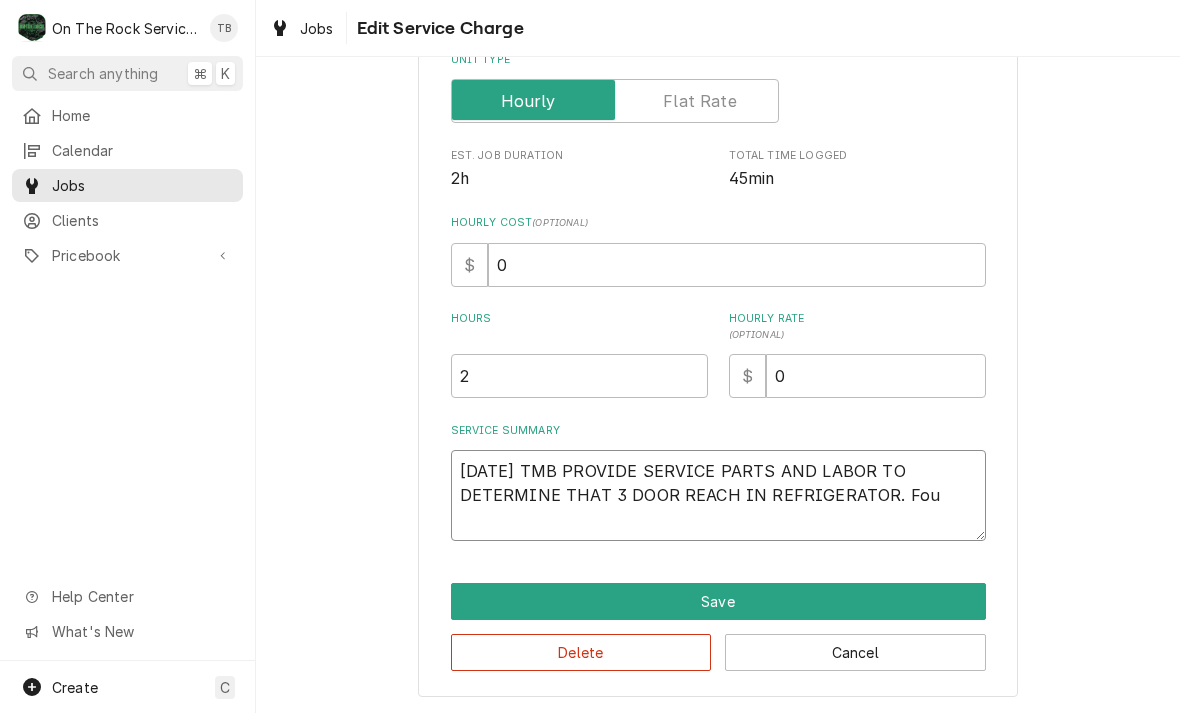 type on "x" 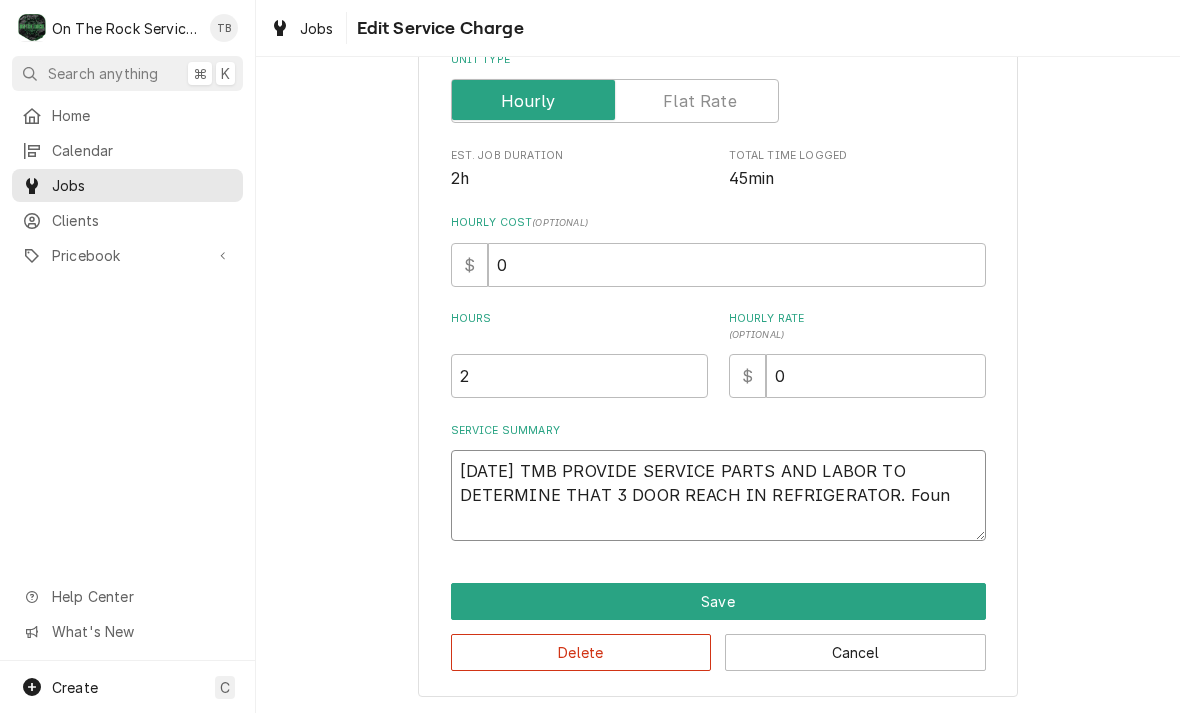 type on "x" 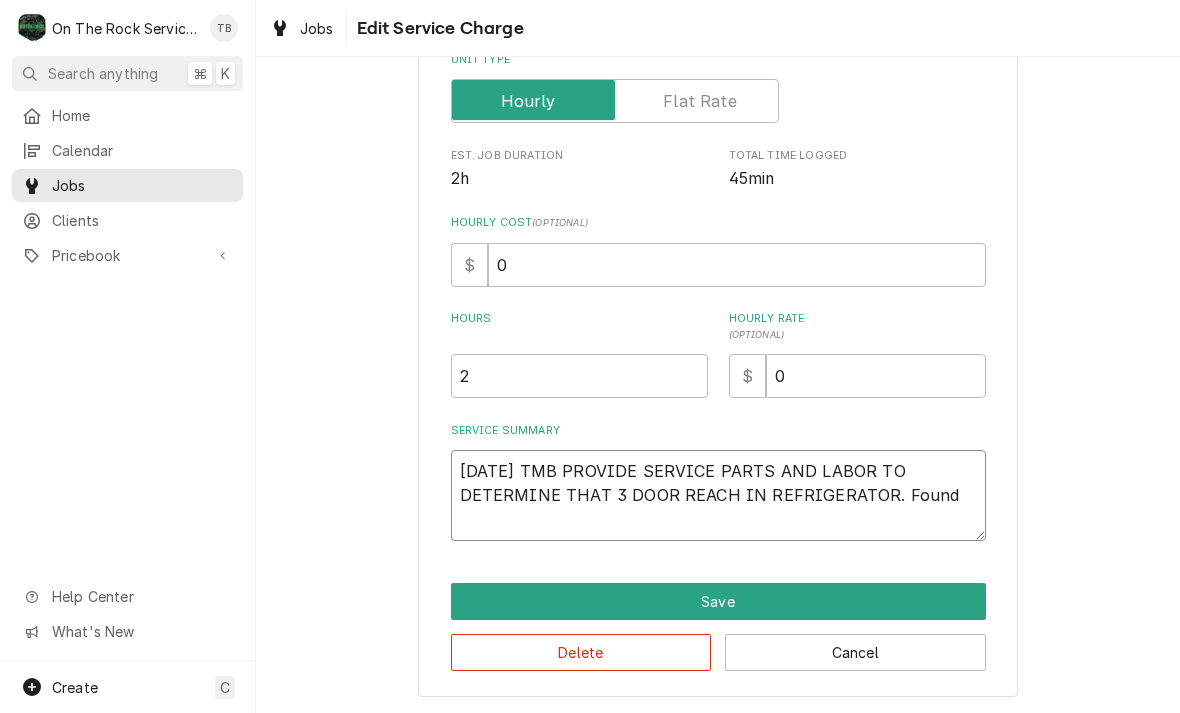 type on "x" 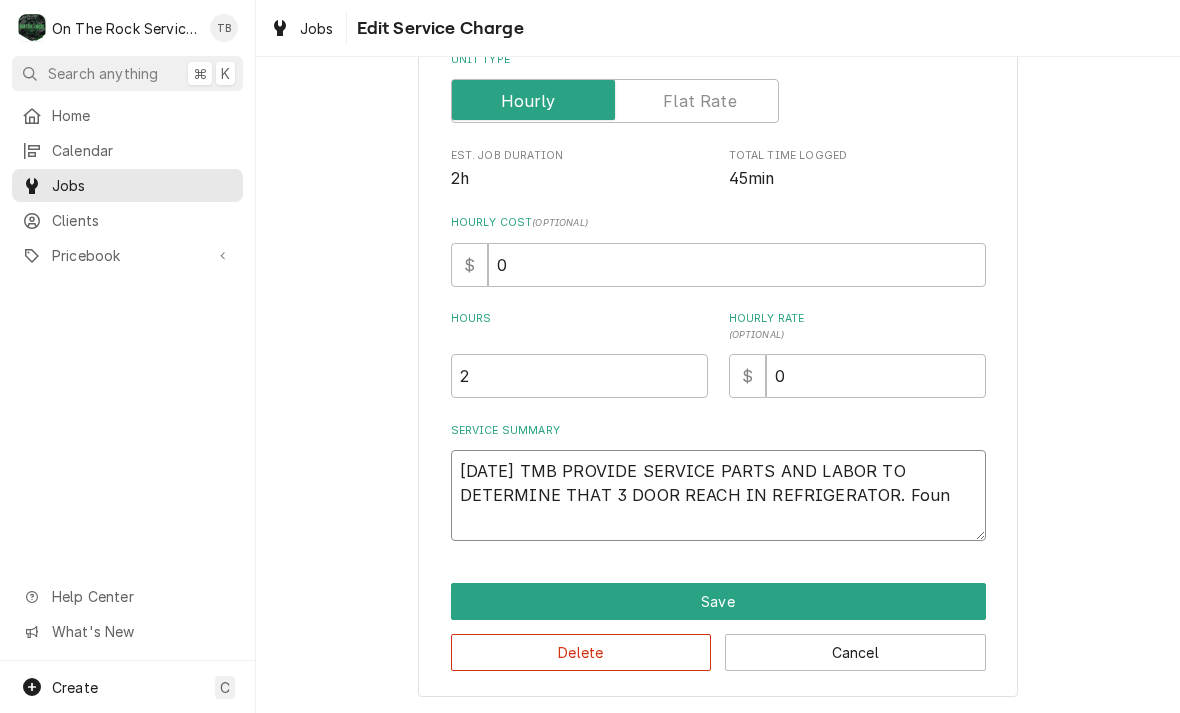 type on "x" 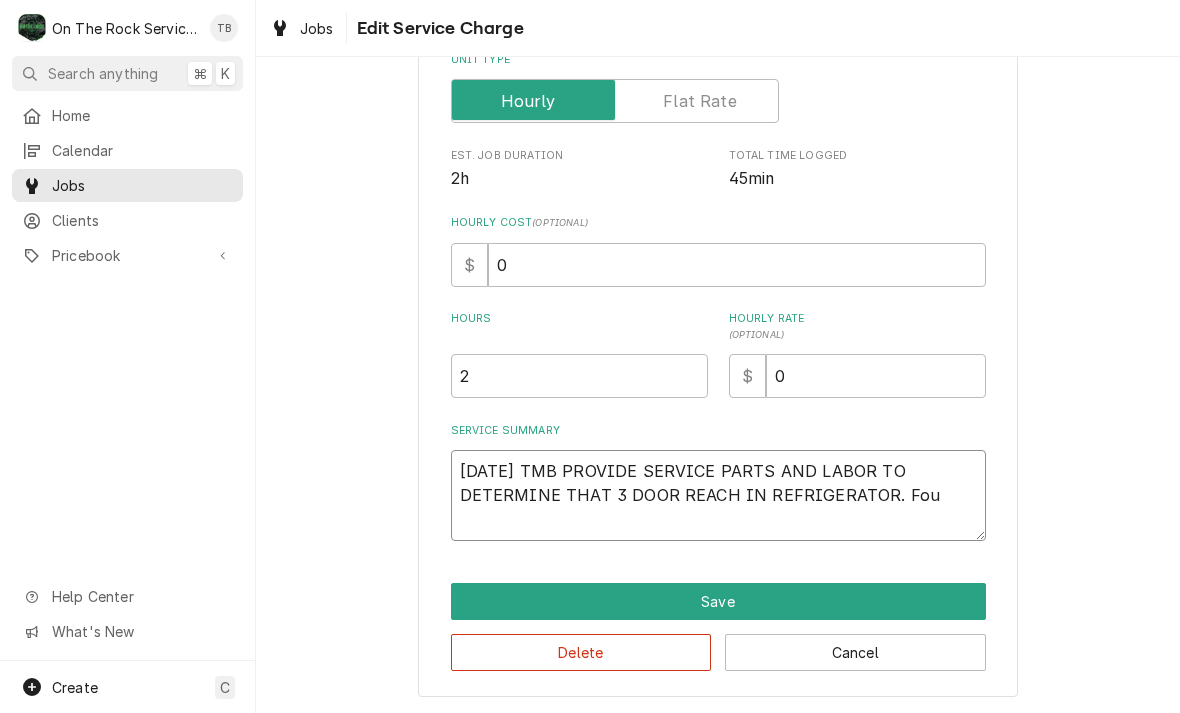 type on "x" 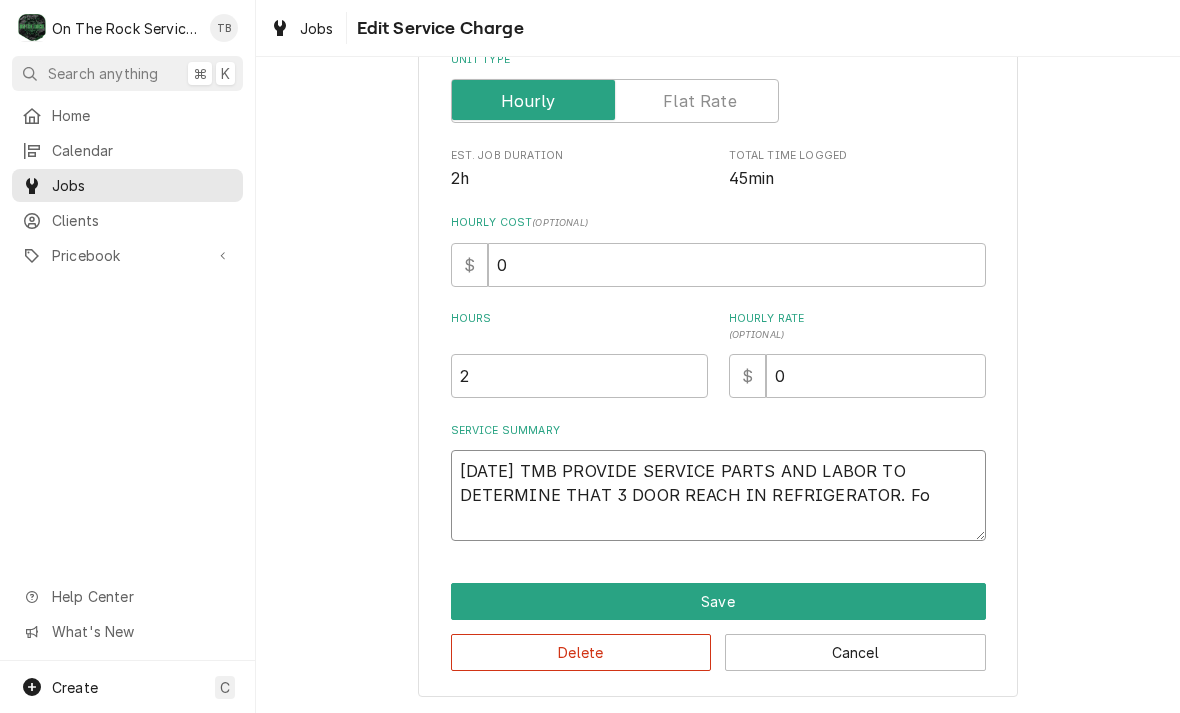 type on "x" 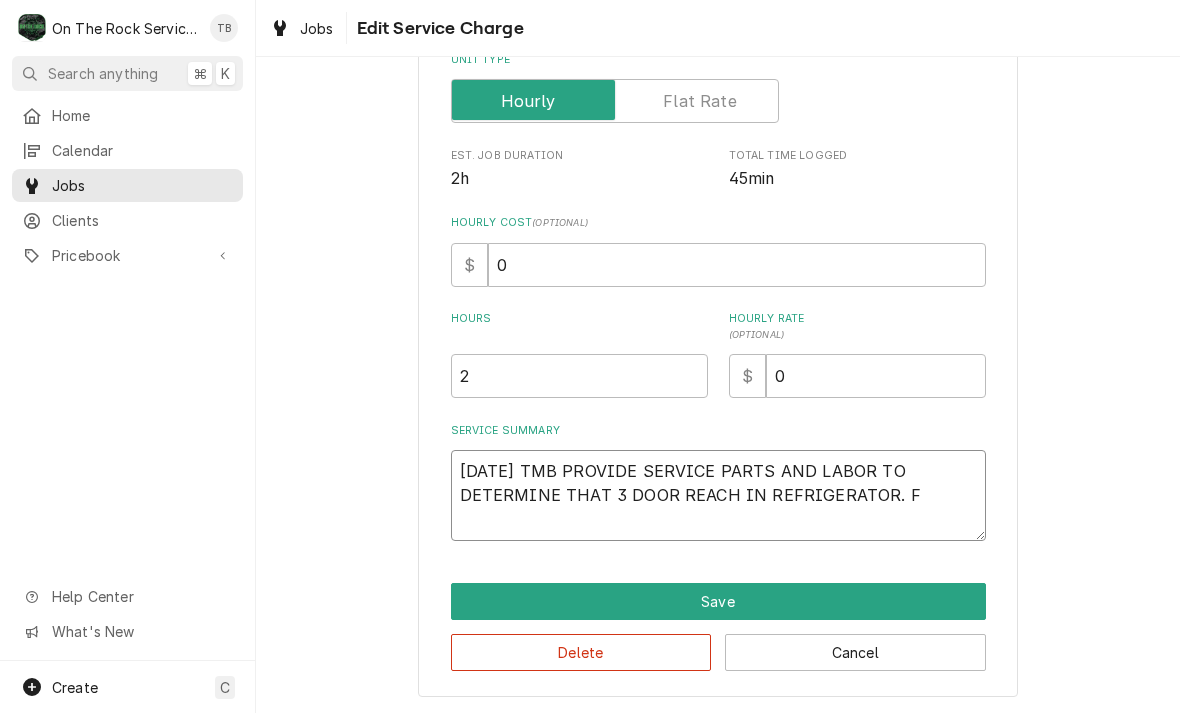 type on "x" 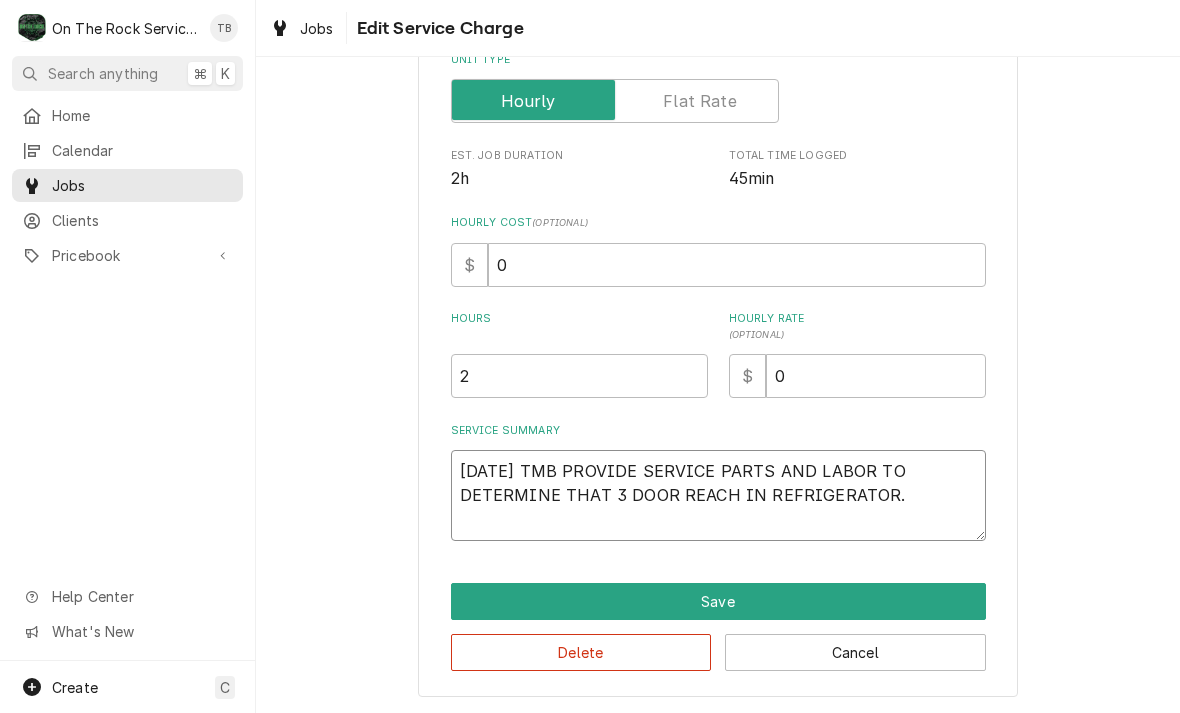 type on "x" 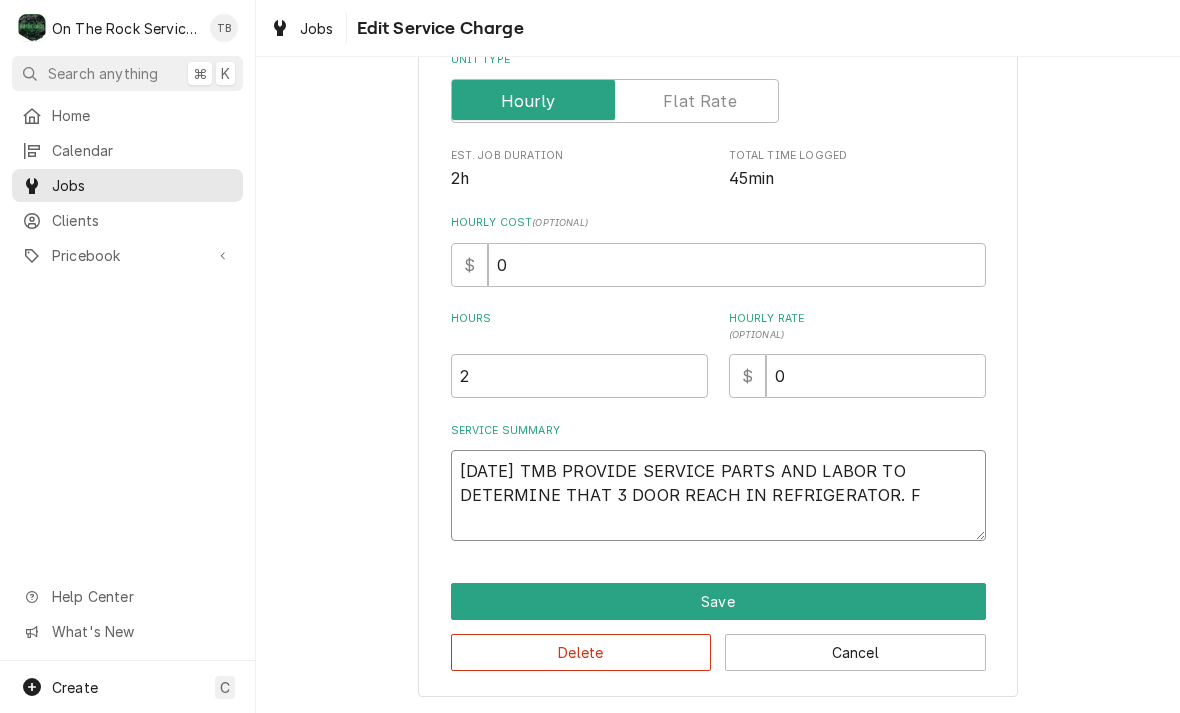 type on "x" 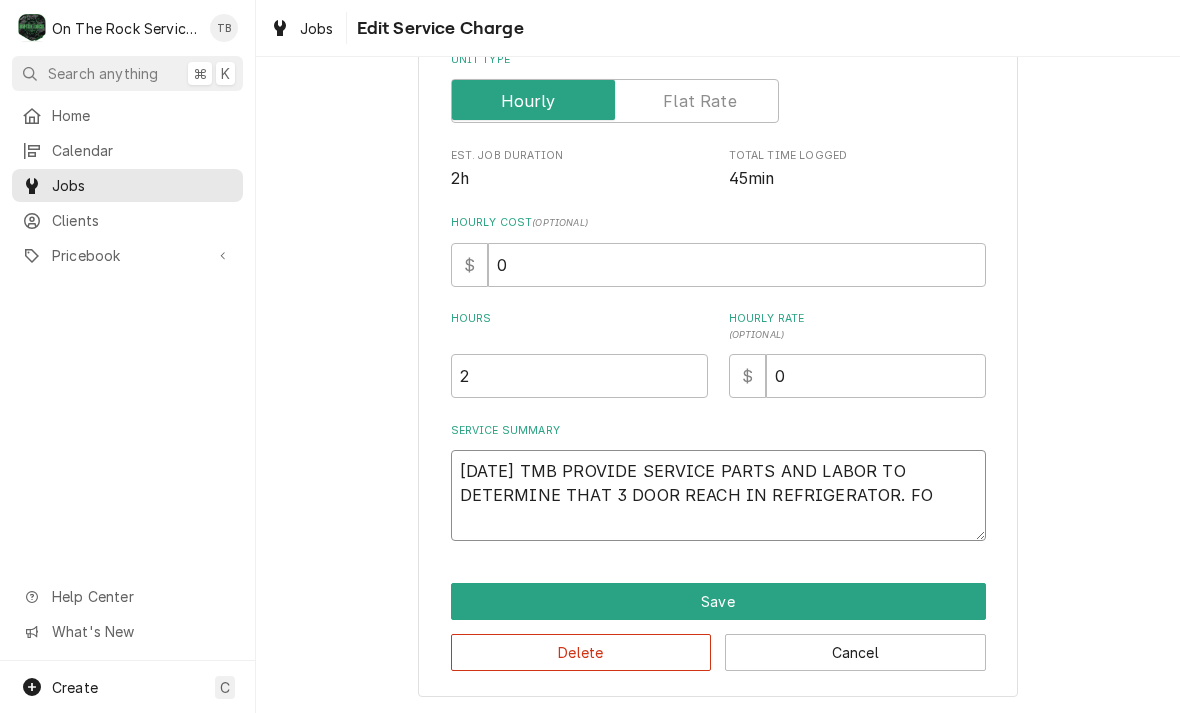 type on "x" 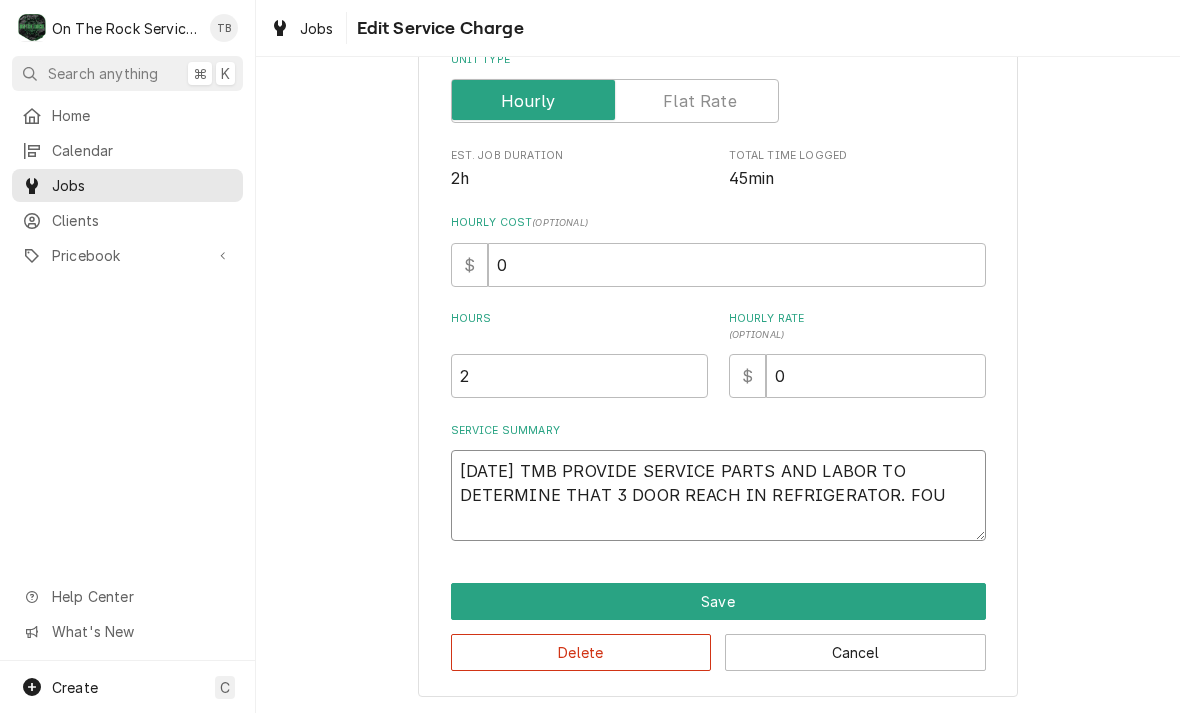 type on "x" 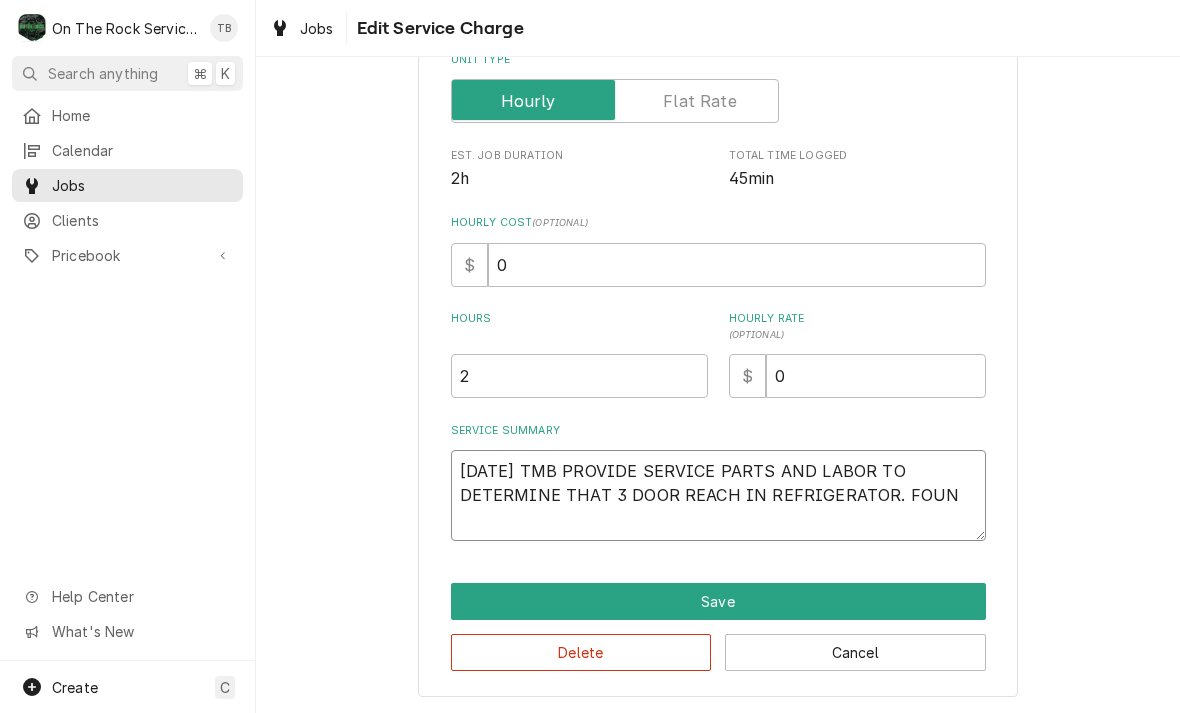 type on "[DATE] TMB PROVIDE SERVICE PARTS AND LABOR TO DETERMINE THAT 3 DOOR REACH IN REFRIGERATOR. FOUND" 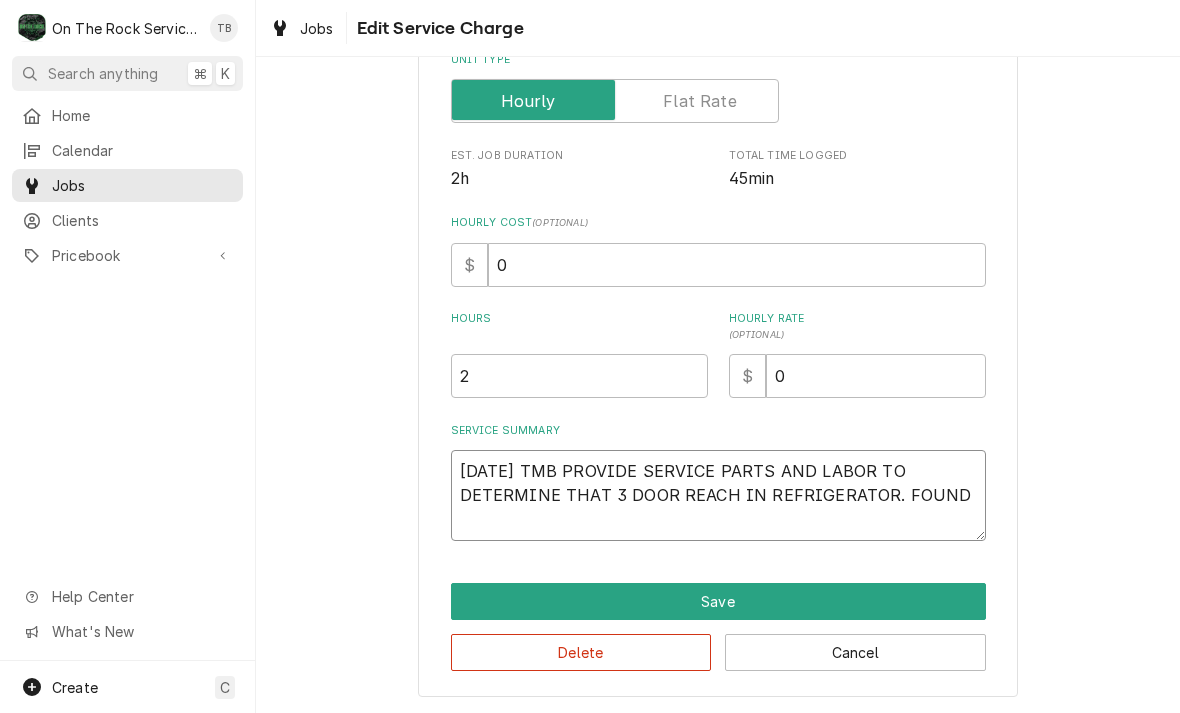type on "x" 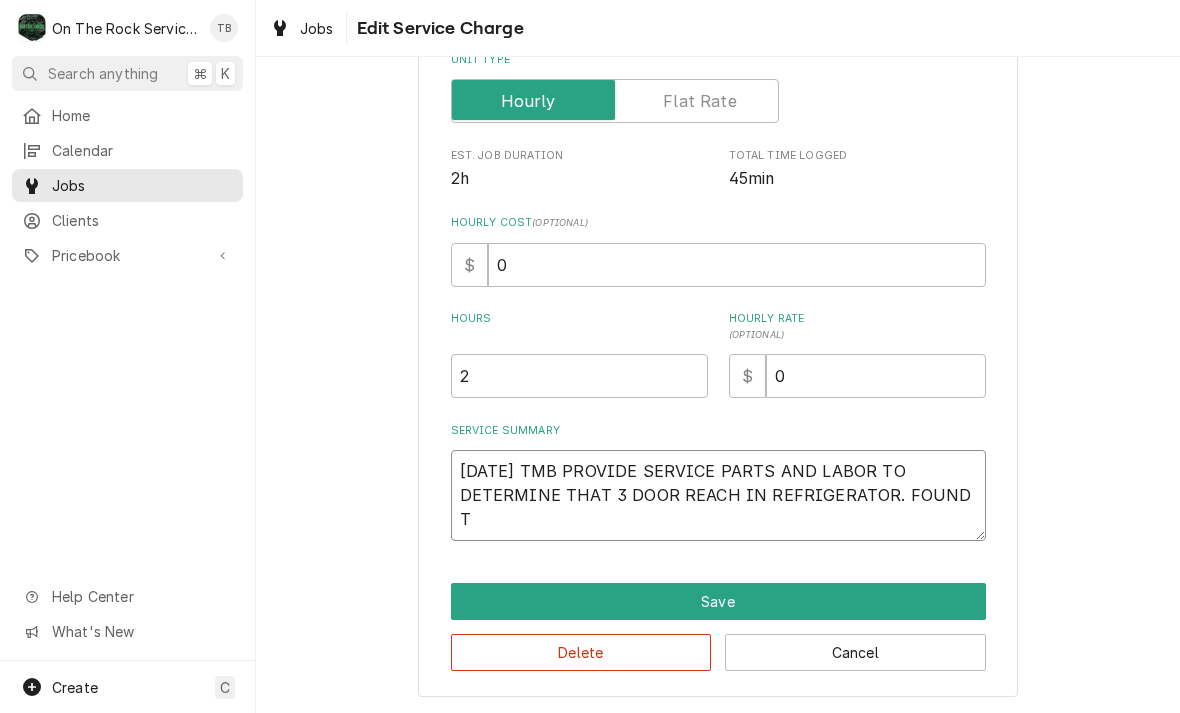 type on "x" 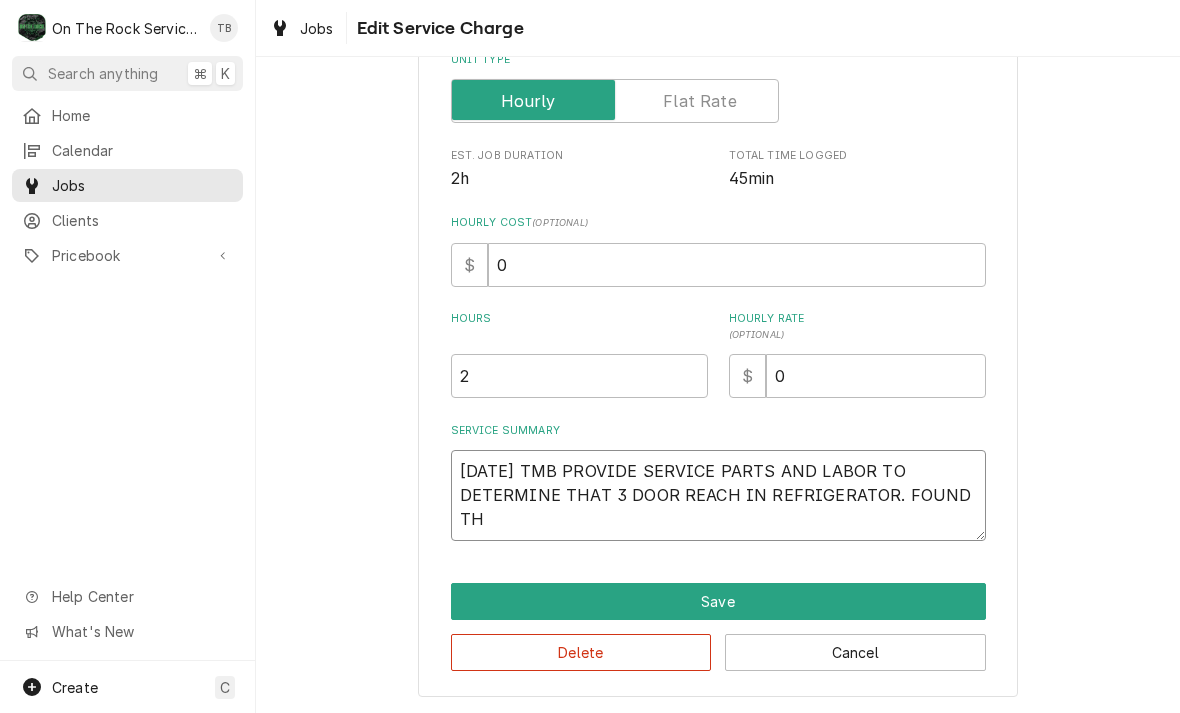 type on "x" 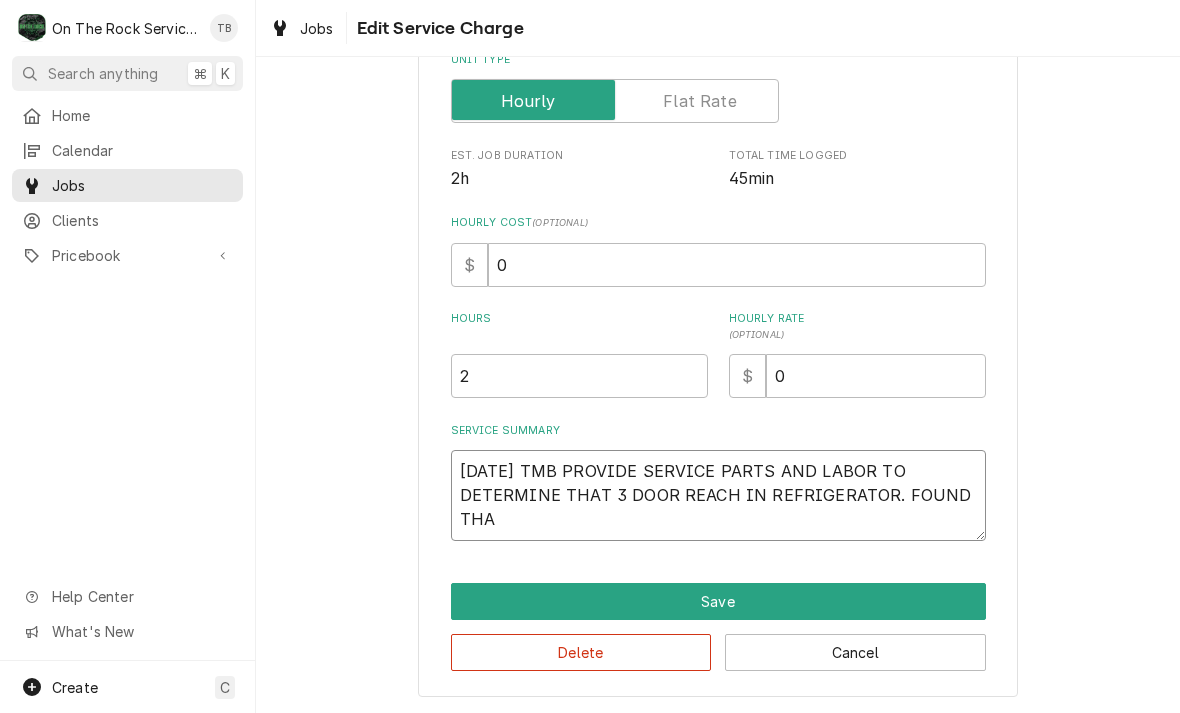 type on "x" 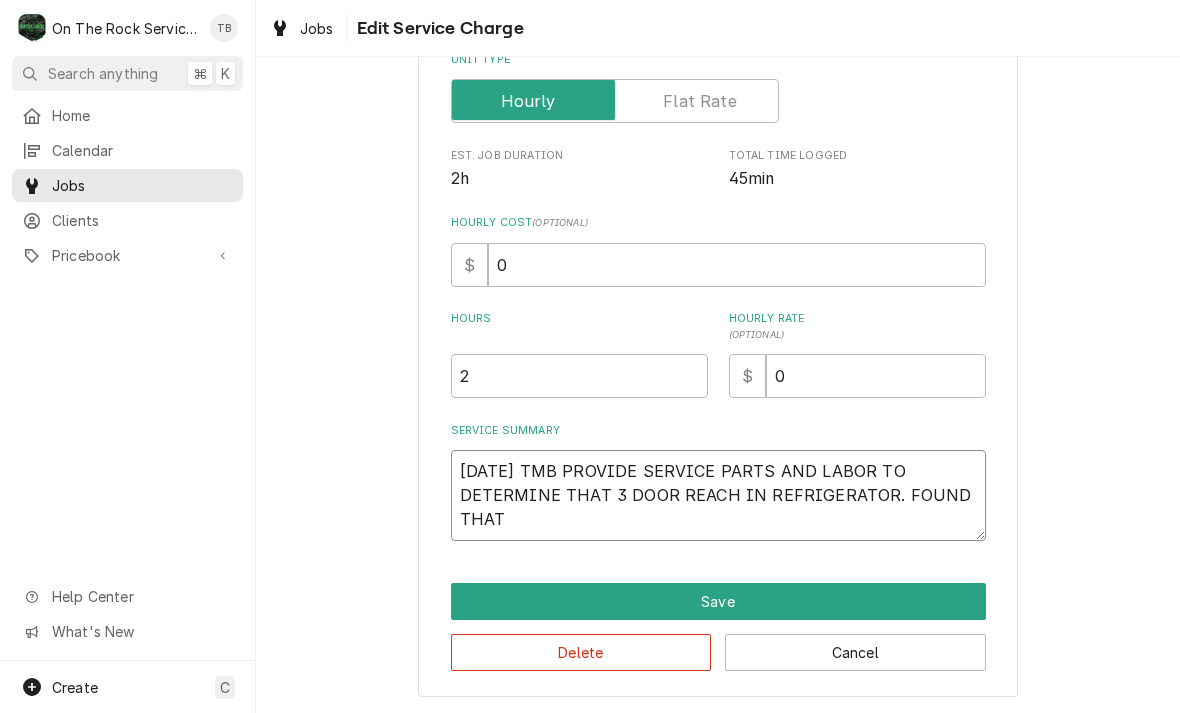 type on "[DATE] TMB PROVIDE SERVICE PARTS AND LABOR TO DETERMINE THAT 3 DOOR REACH IN REFRIGERATOR. FOUND THAT" 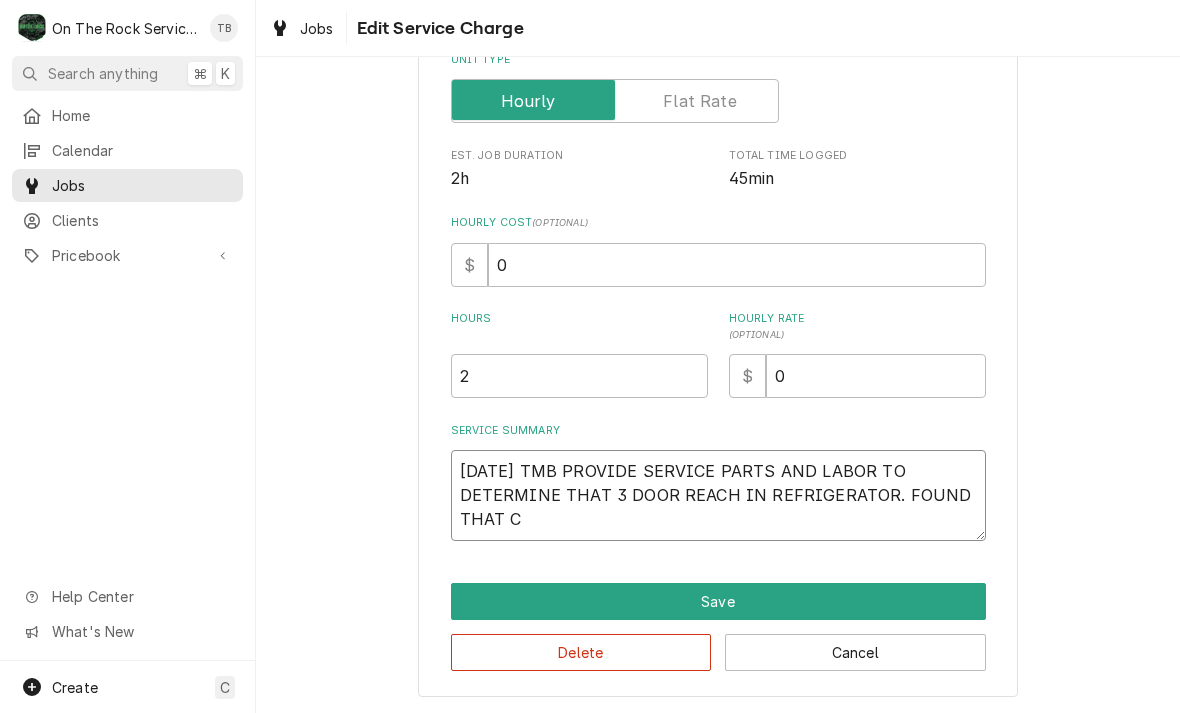 type on "x" 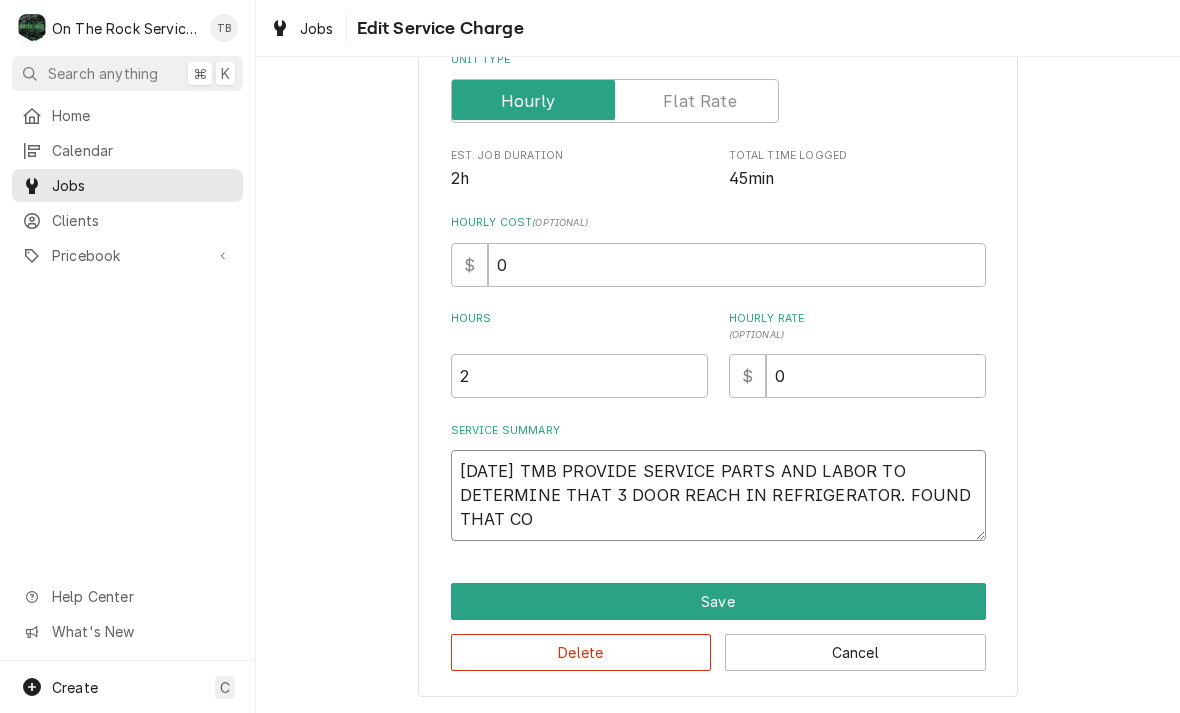 type on "x" 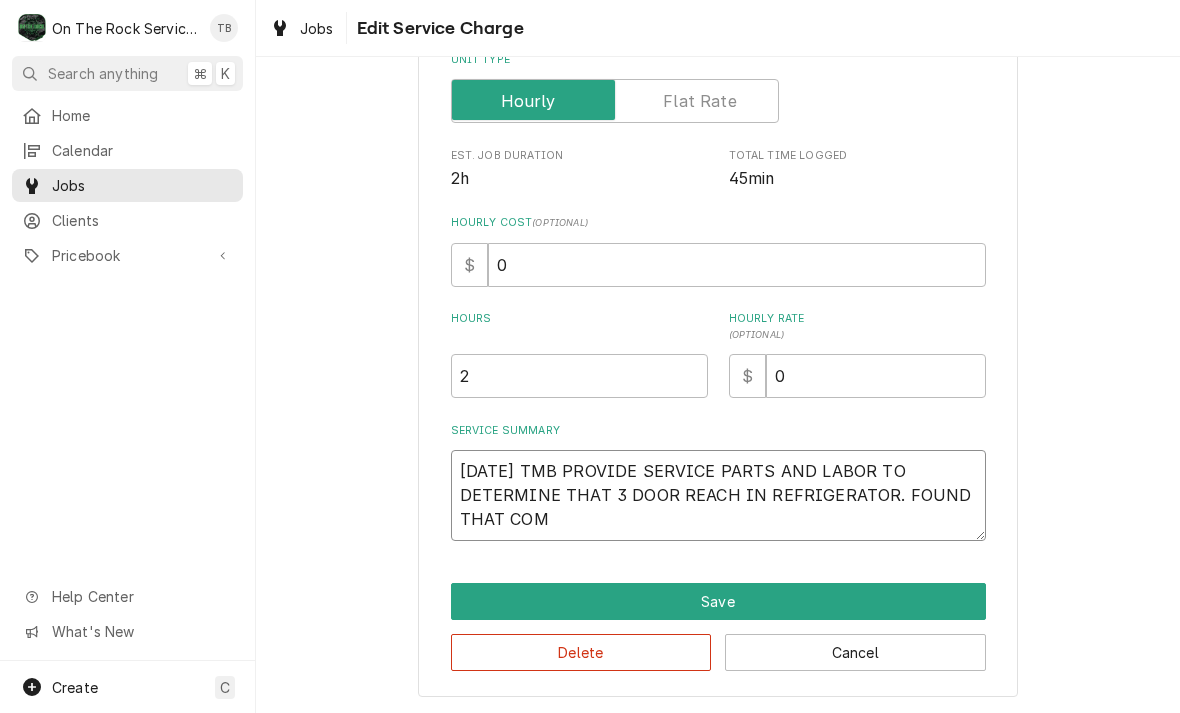 type on "x" 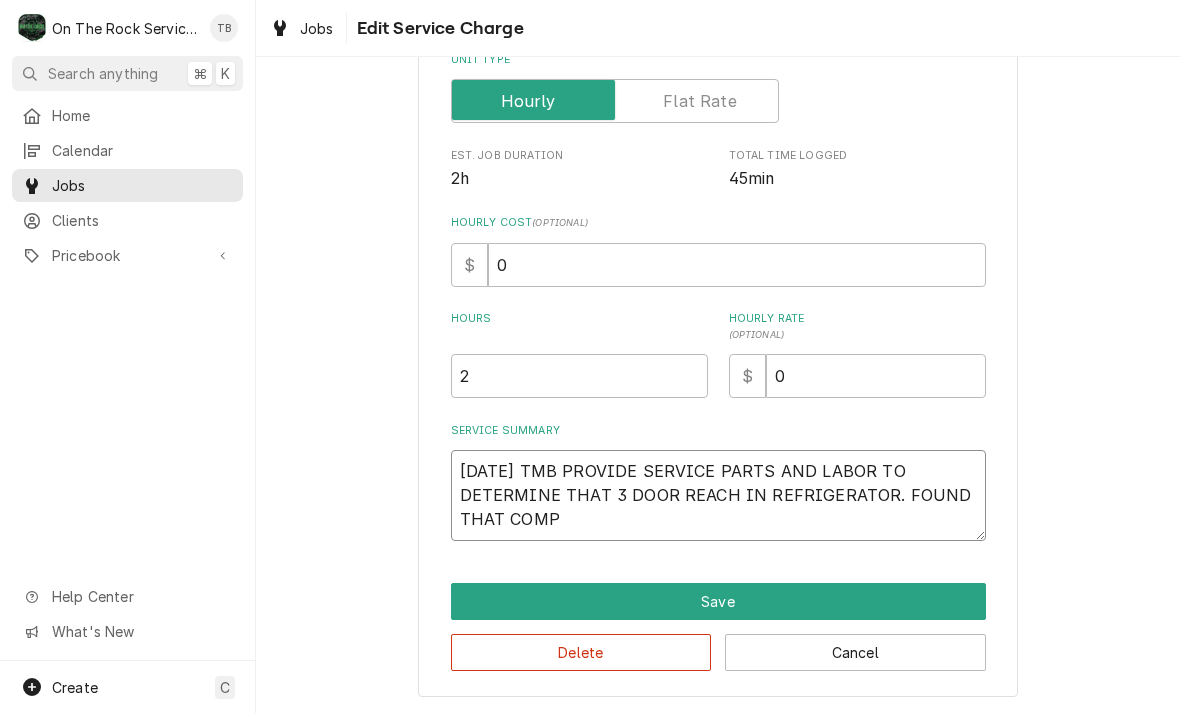 type on "[DATE] TMB PROVIDE SERVICE PARTS AND LABOR TO DETERMINE THAT 3 DOOR REACH IN REFRIGERATOR. FOUND THAT COMPR" 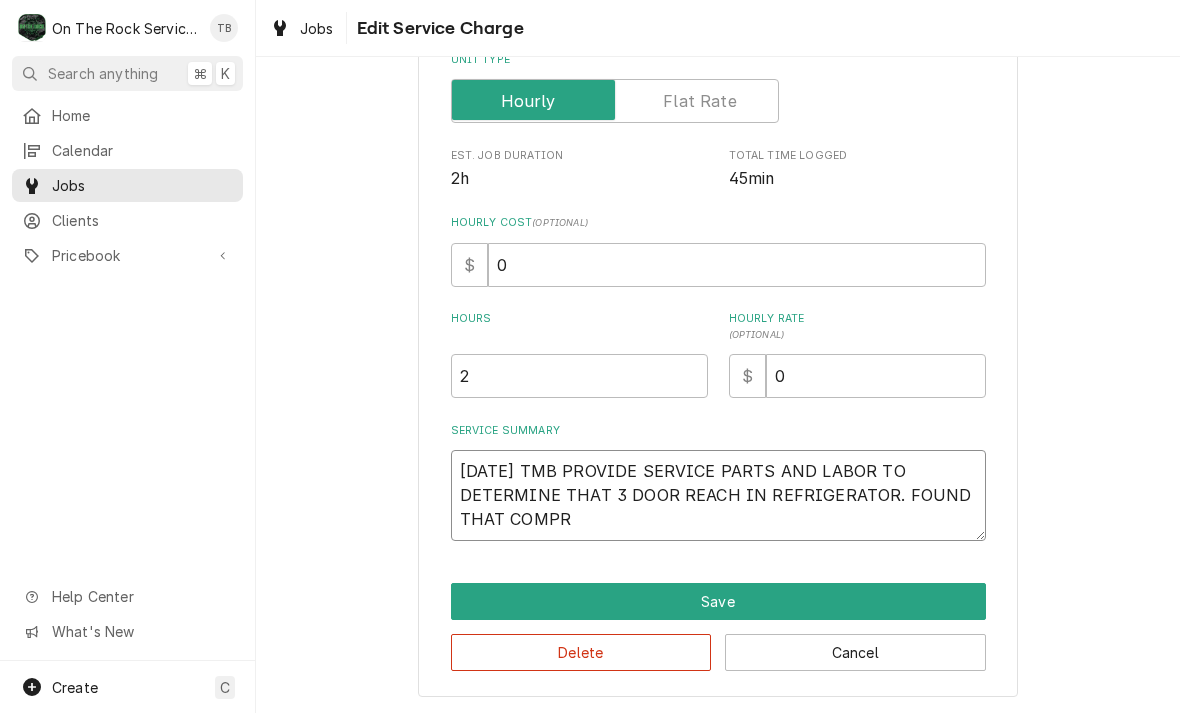 type on "x" 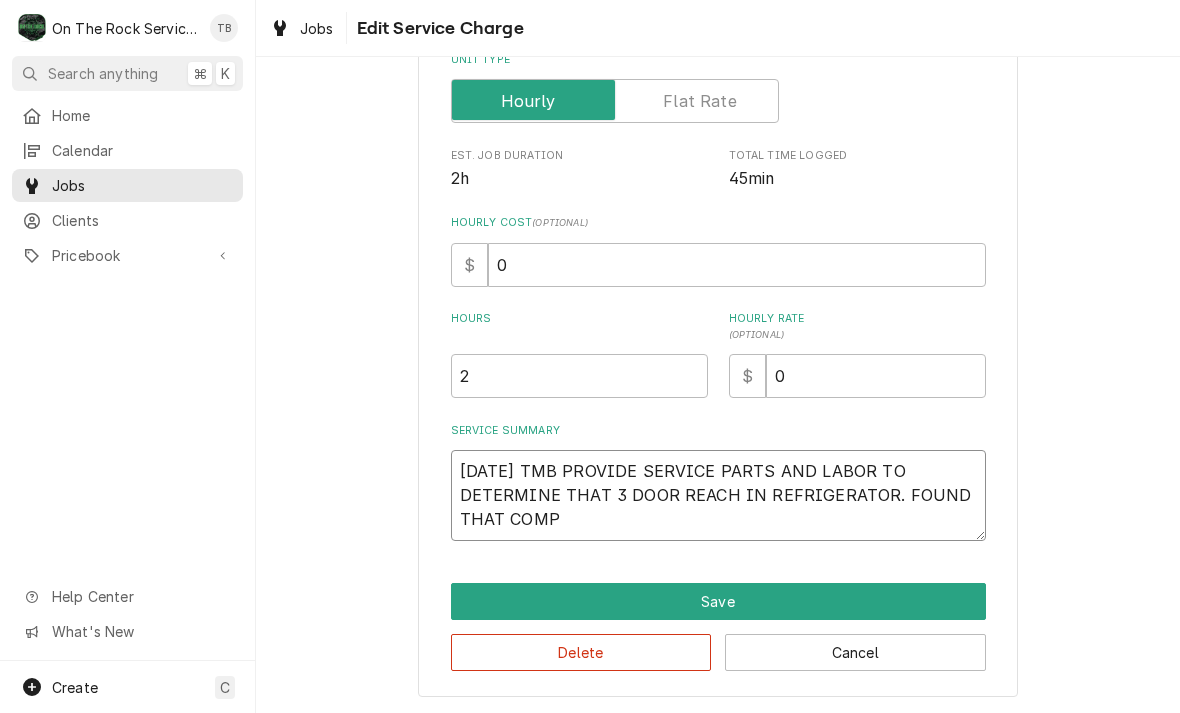 type on "x" 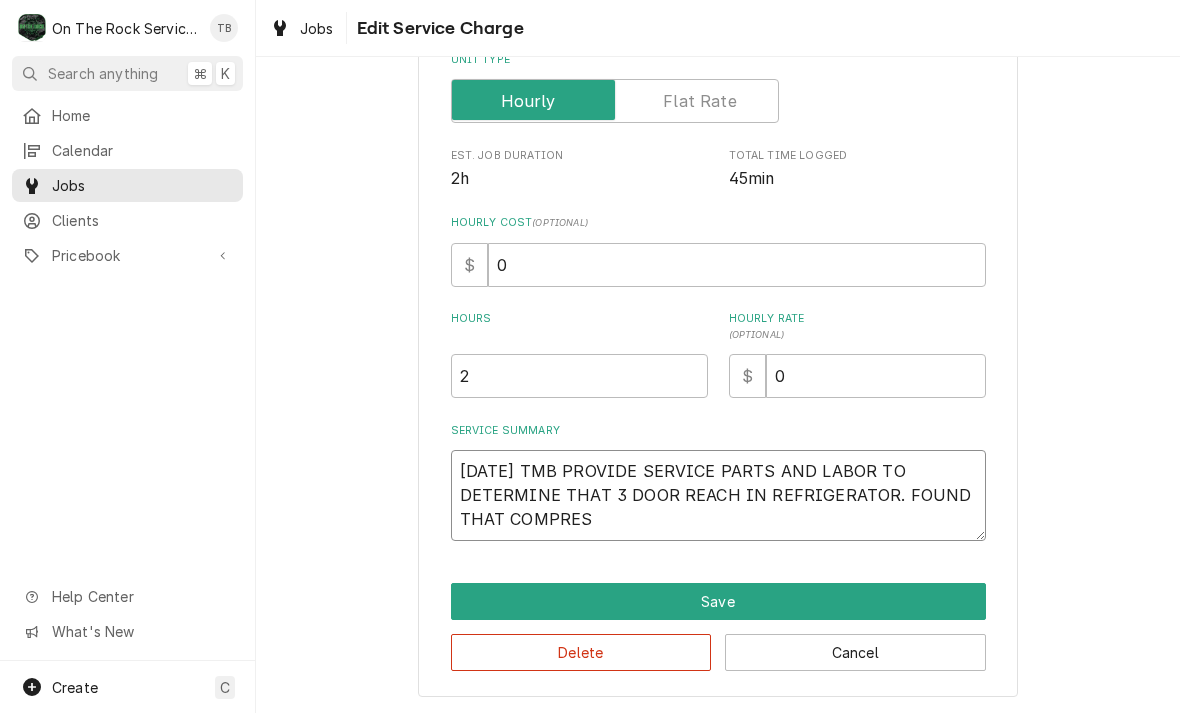 type on "x" 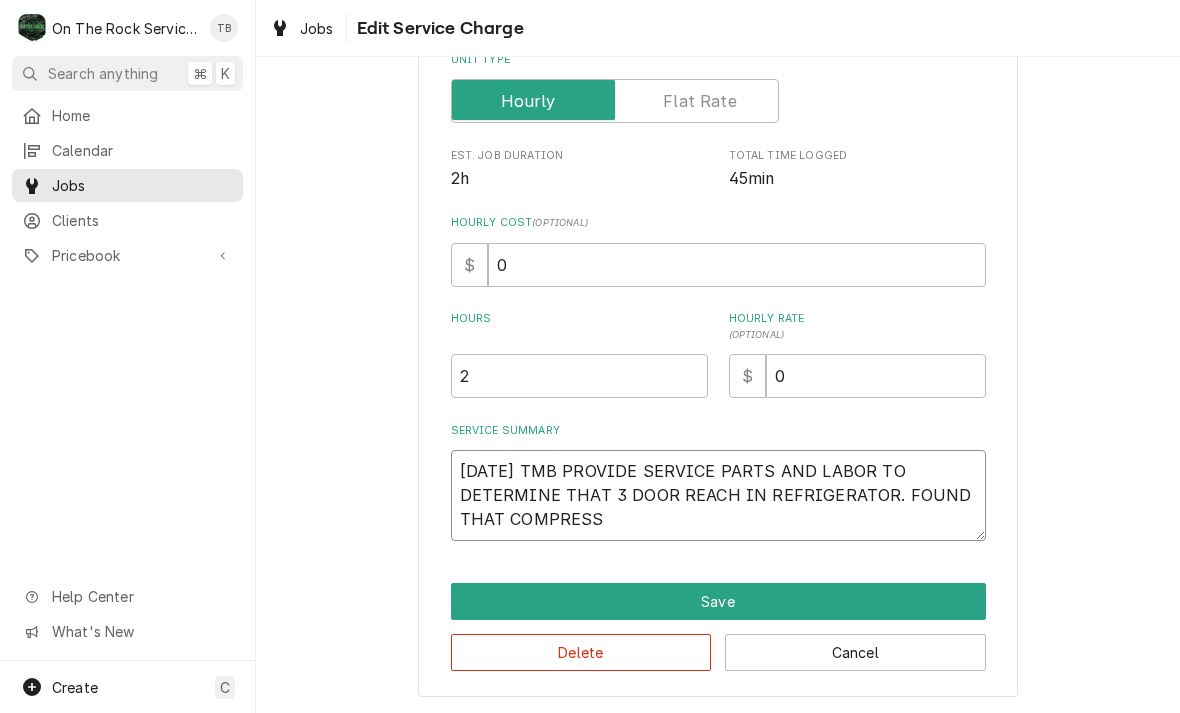type on "x" 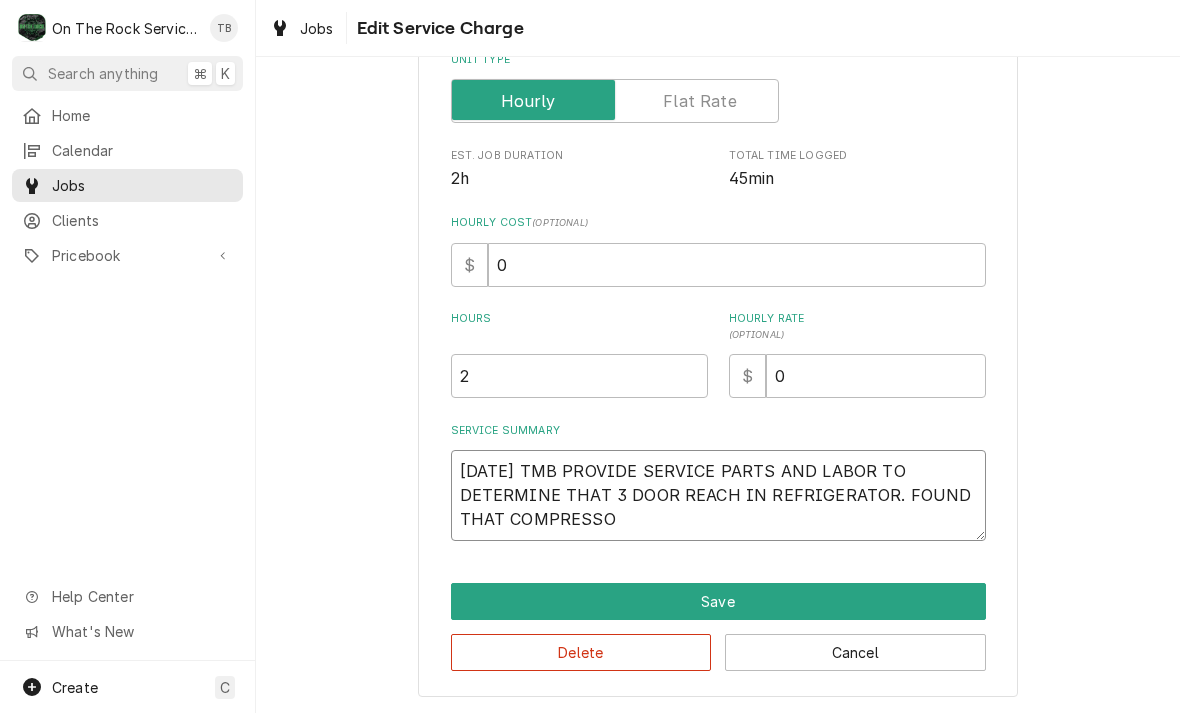 type on "x" 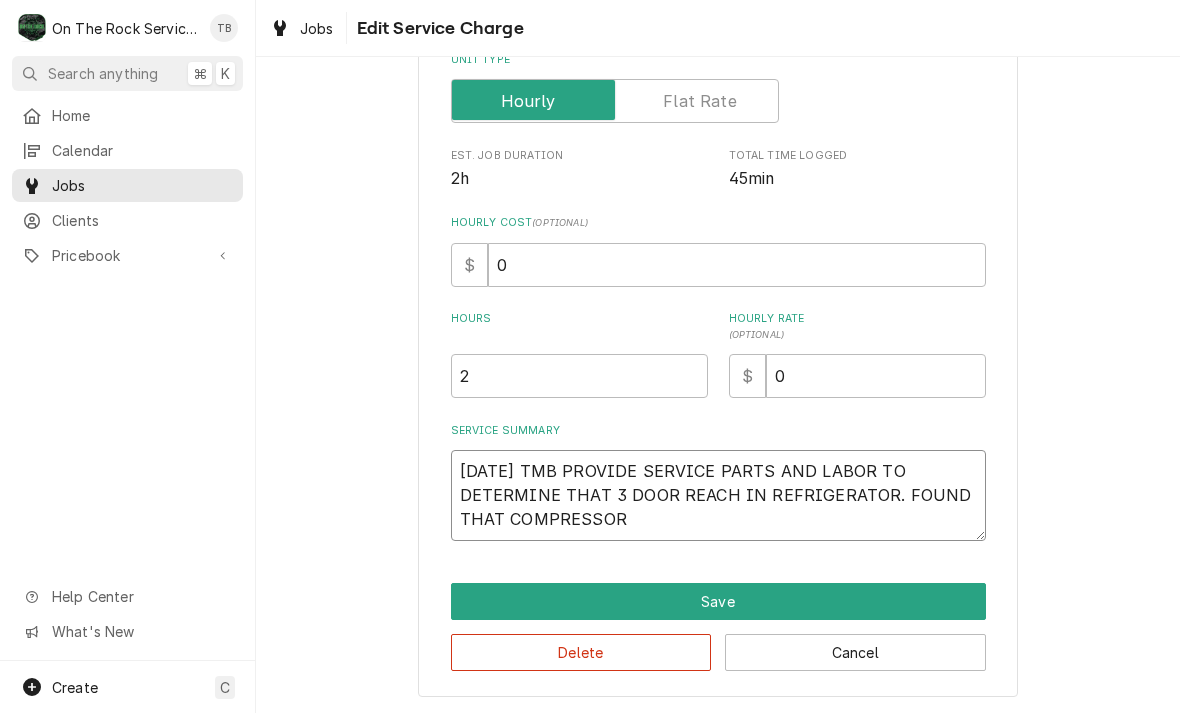 type on "x" 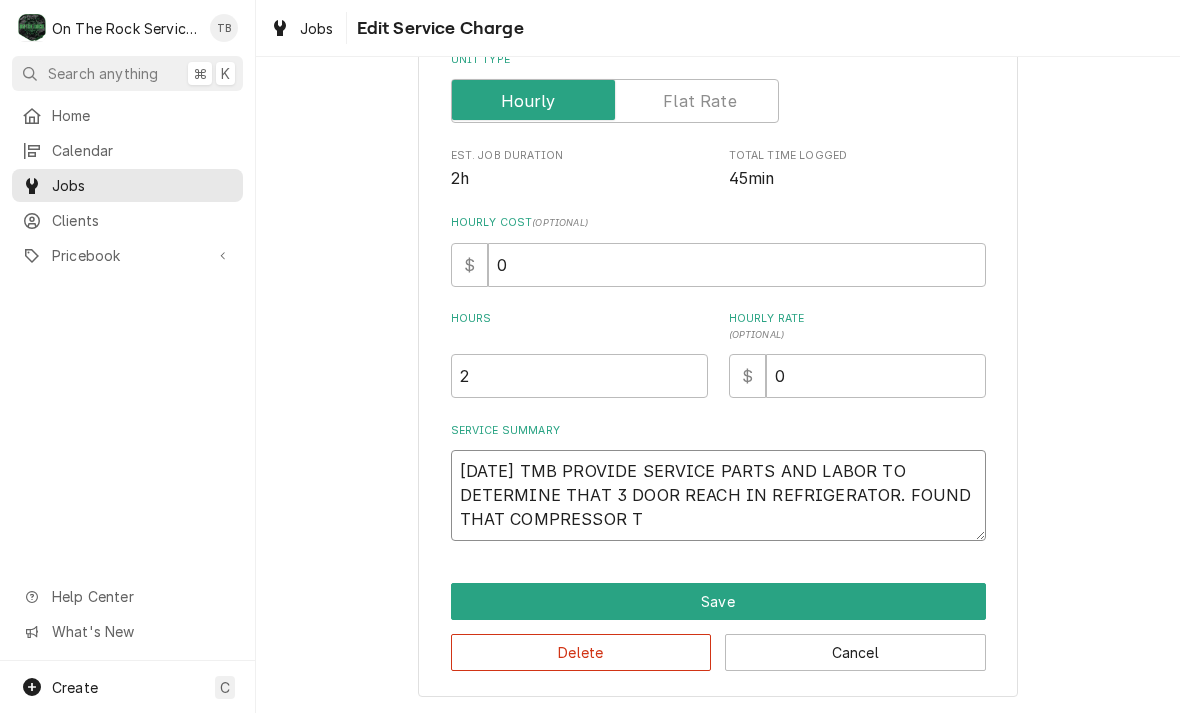 type on "x" 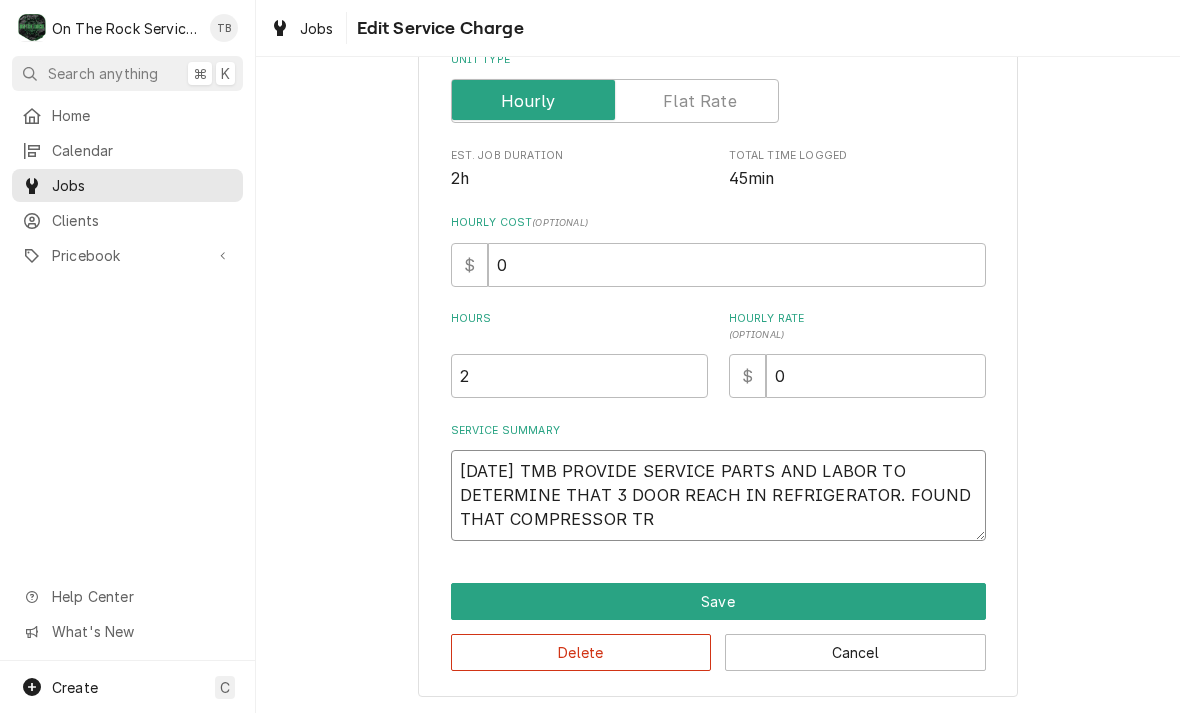 type on "x" 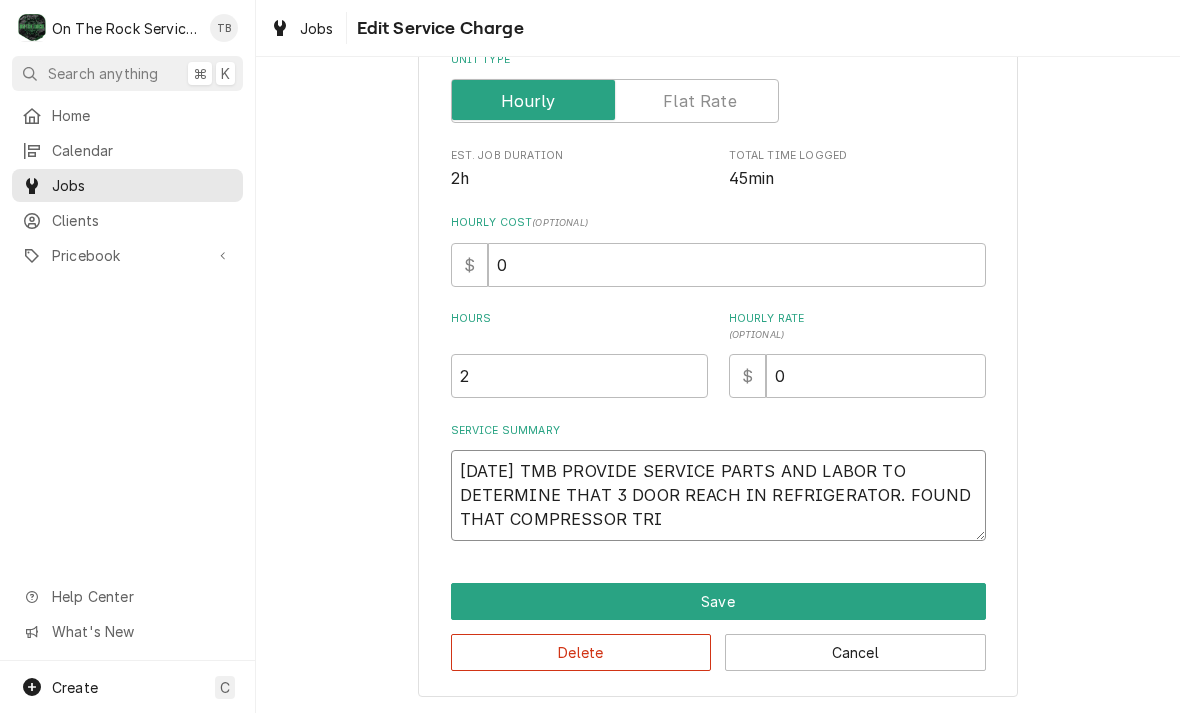 type on "x" 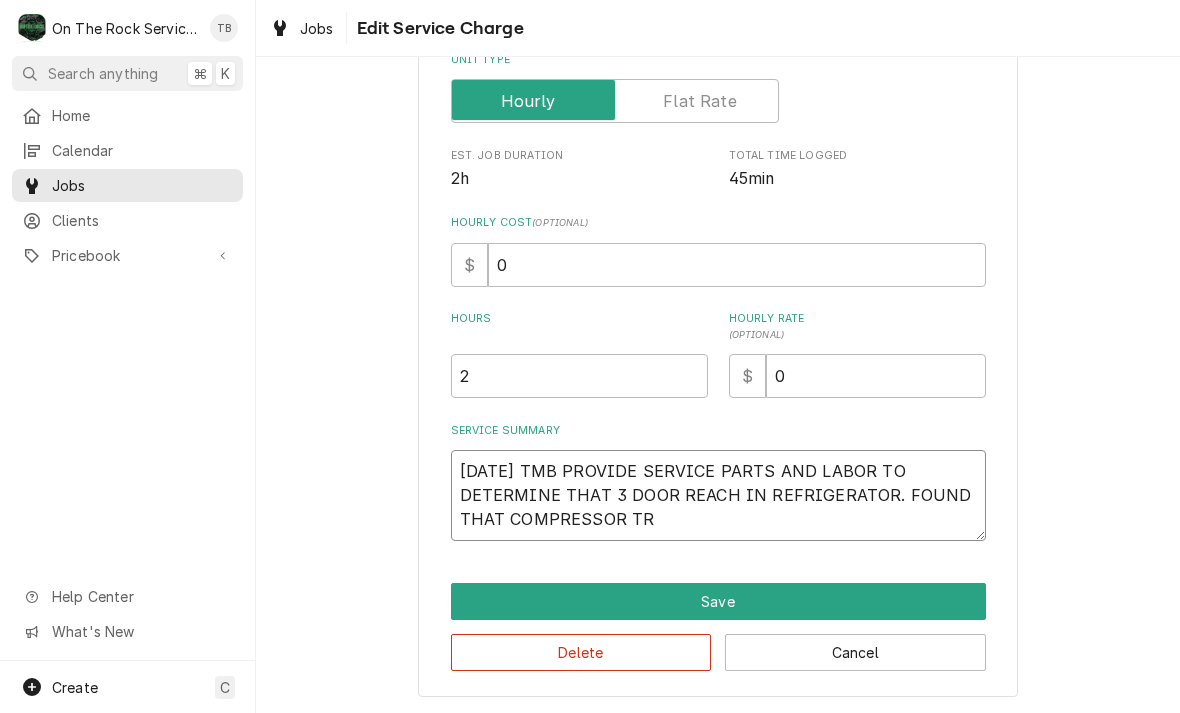 type on "x" 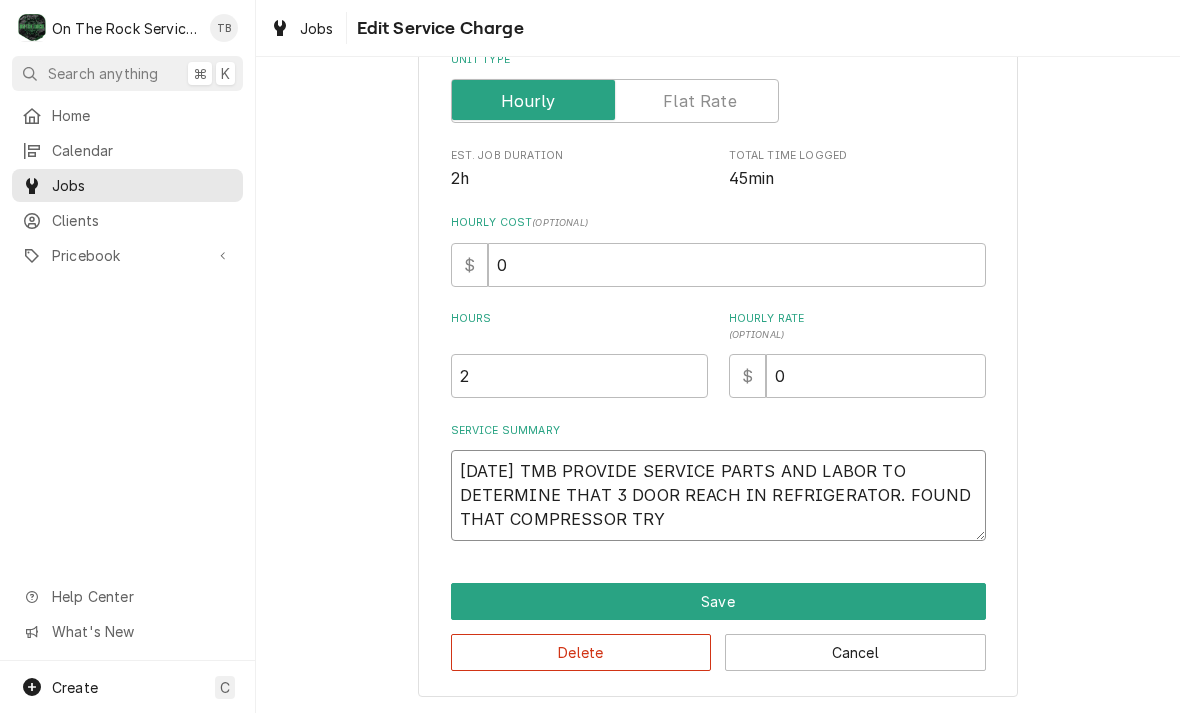 type on "x" 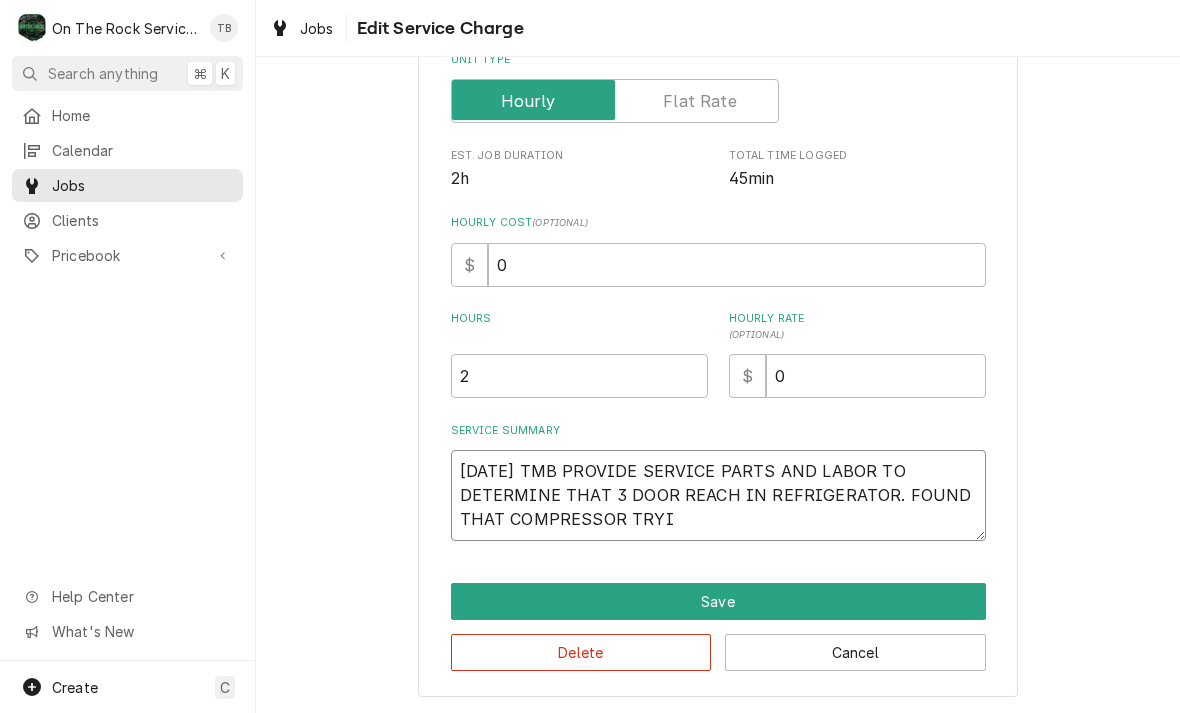 type on "[DATE] TMB PROVIDE SERVICE PARTS AND LABOR TO DETERMINE THAT 3 DOOR REACH IN REFRIGERATOR. FOUND THAT COMPRESSOR TRYIN" 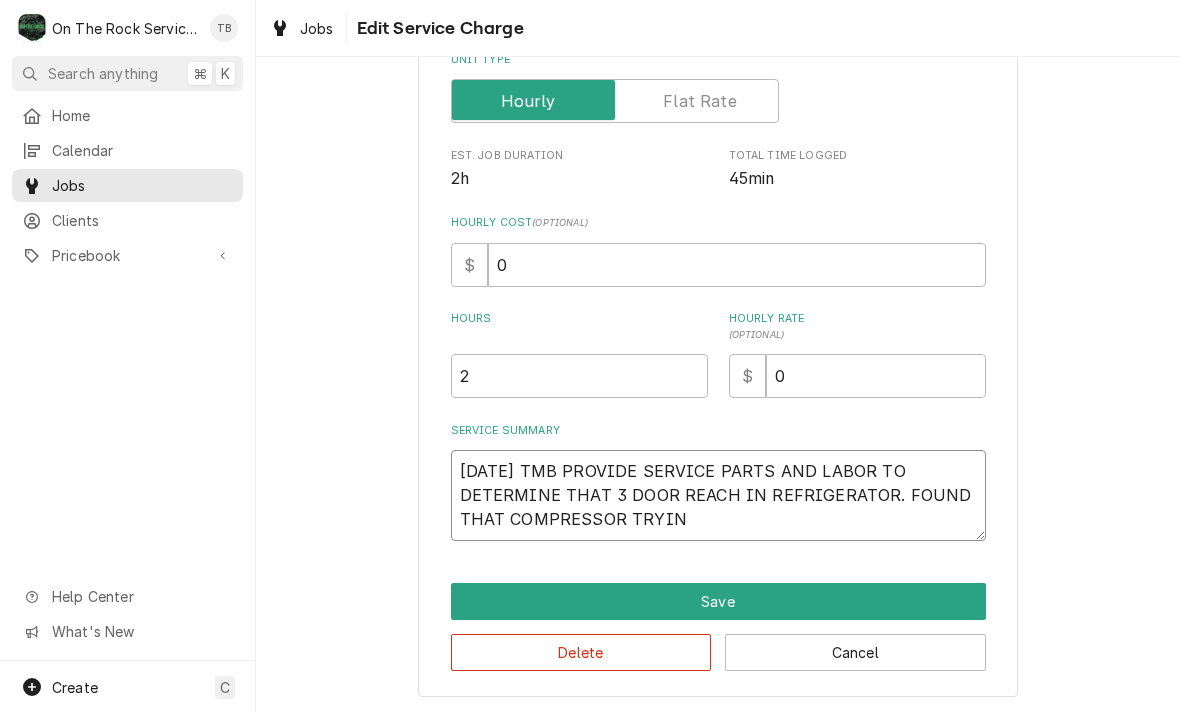 type on "x" 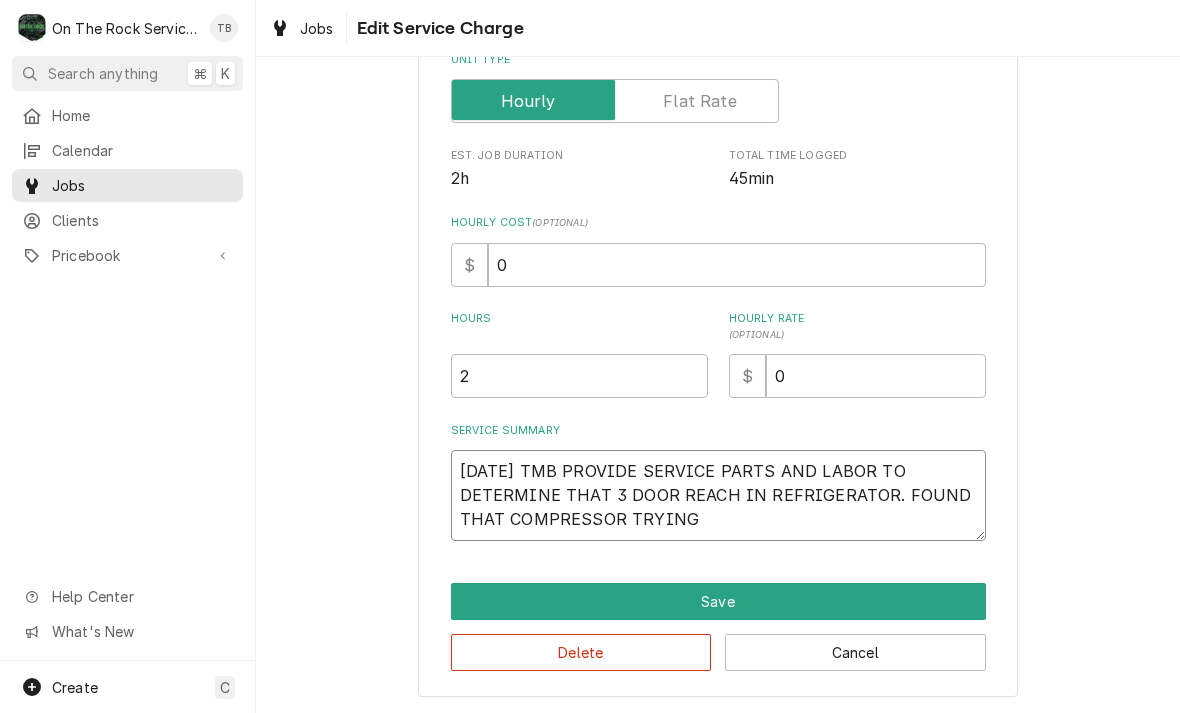 type on "x" 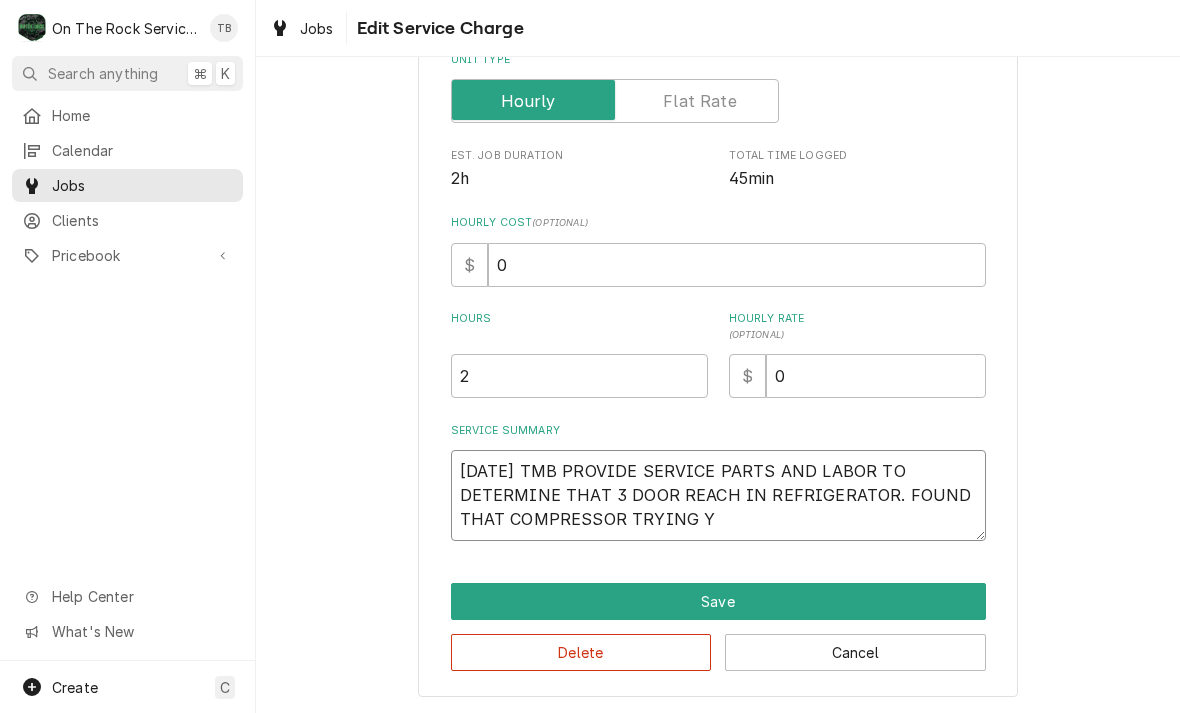 type on "[DATE] TMB PROVIDE SERVICE PARTS AND LABOR TO DETERMINE THAT 3 DOOR REACH IN REFRIGERATOR. FOUND THAT COMPRESSOR TRYING TO START YT" 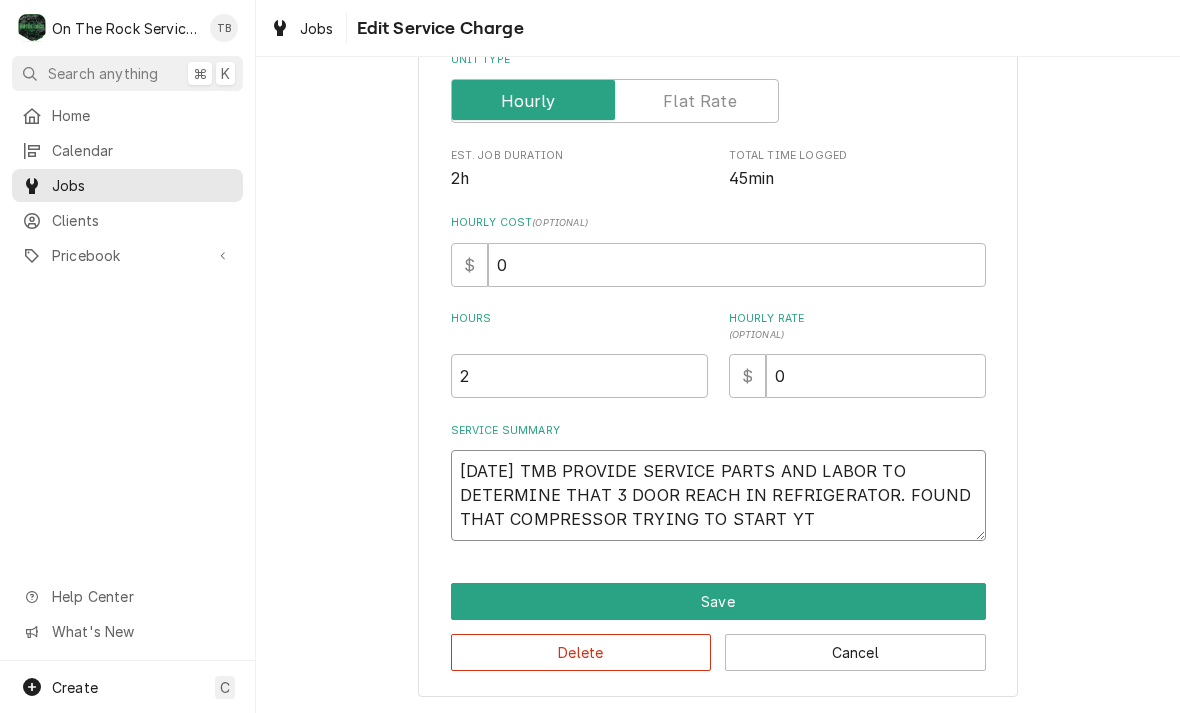 type on "x" 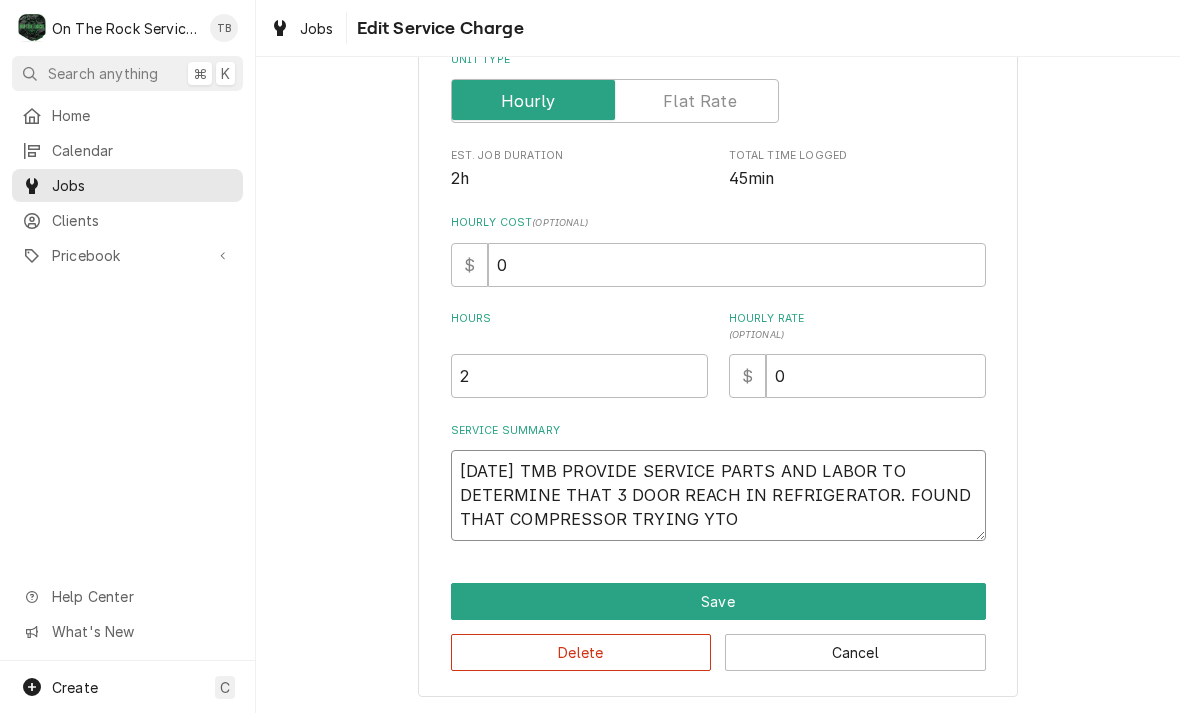 type on "x" 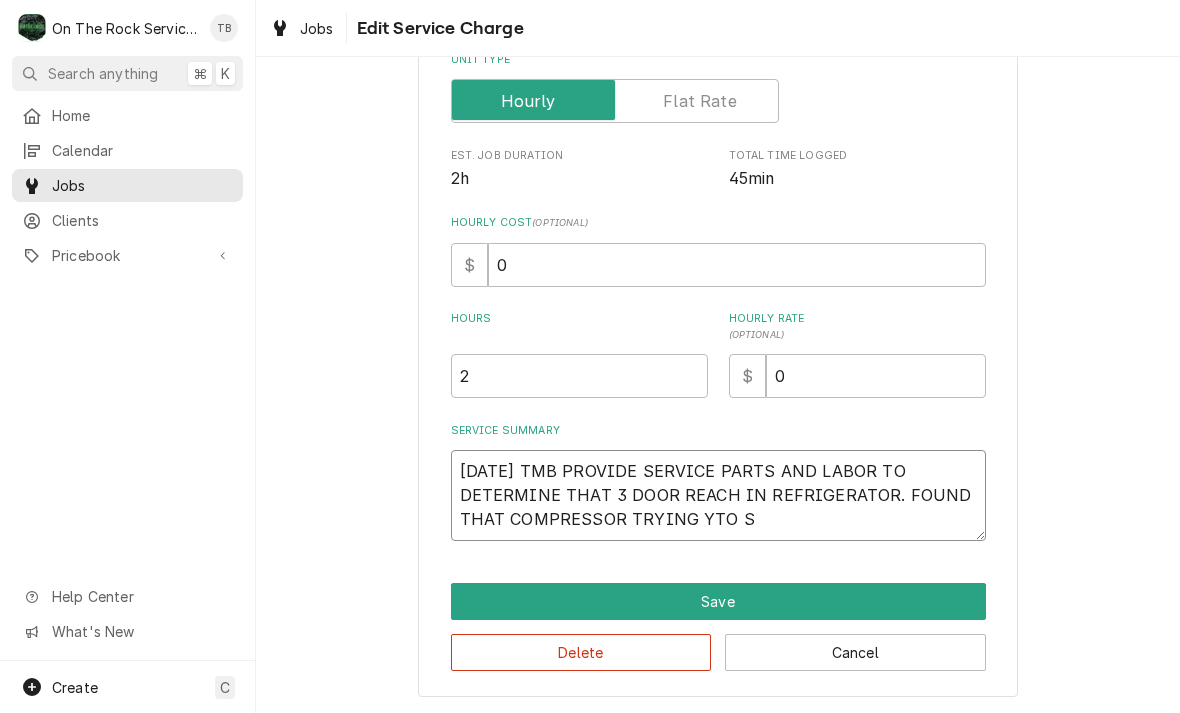 type on "x" 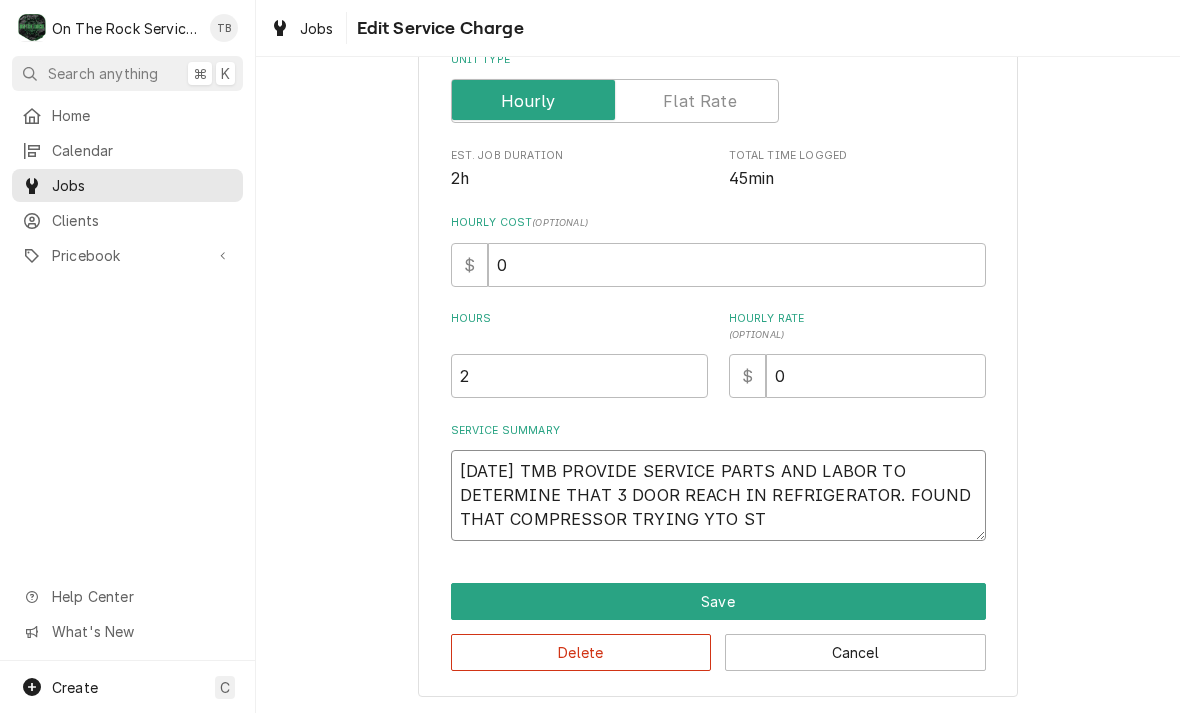 type on "x" 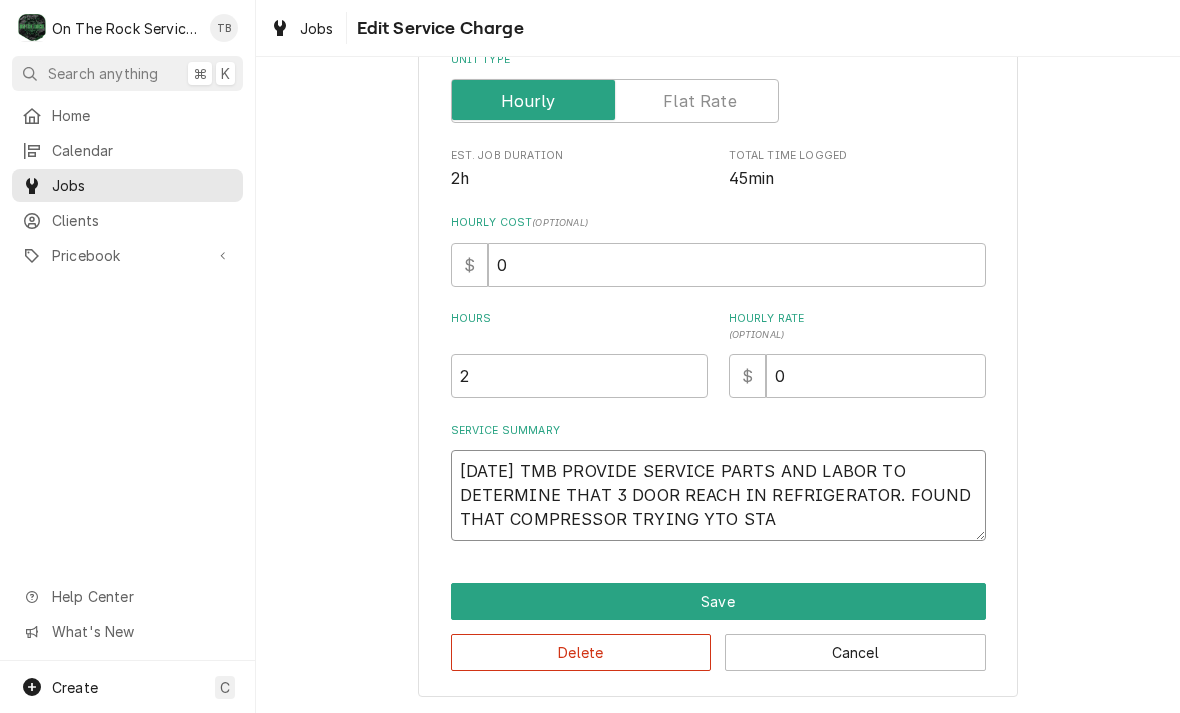 type on "[DATE] TMB PROVIDE SERVICE PARTS AND LABOR TO DETERMINE THAT 3 DOOR REACH IN REFRIGERATOR. FOUND THAT COMPRESSOR TRYING YTO STAR" 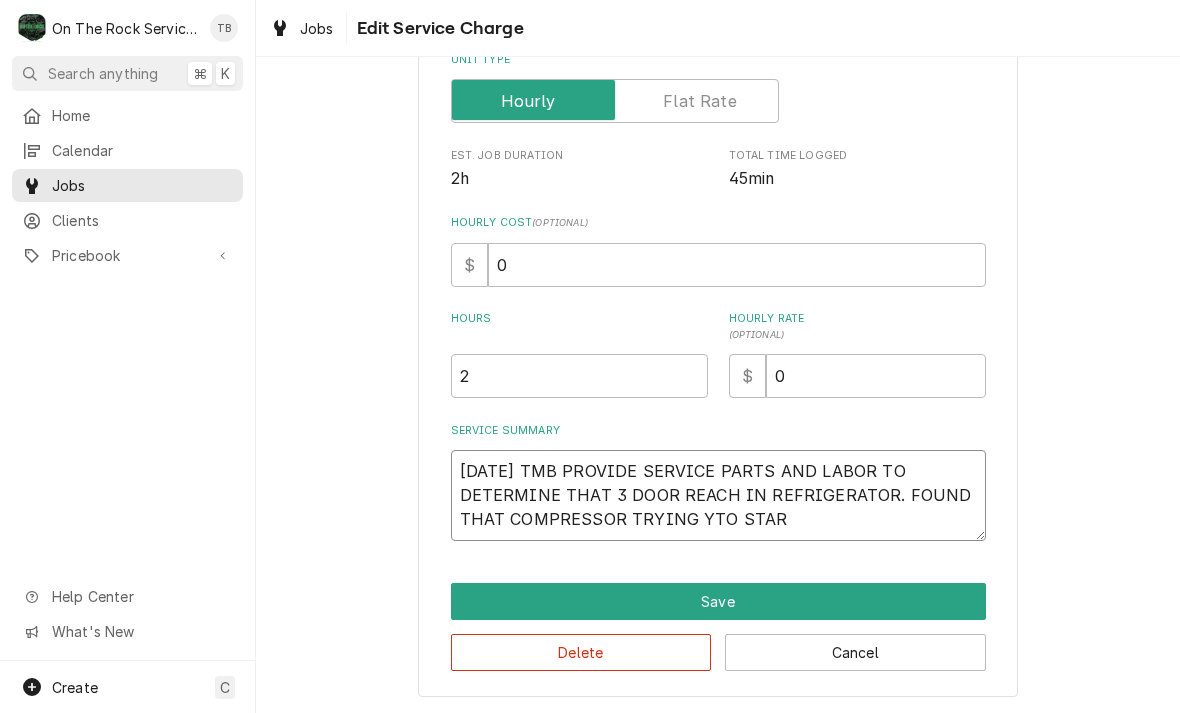 type on "x" 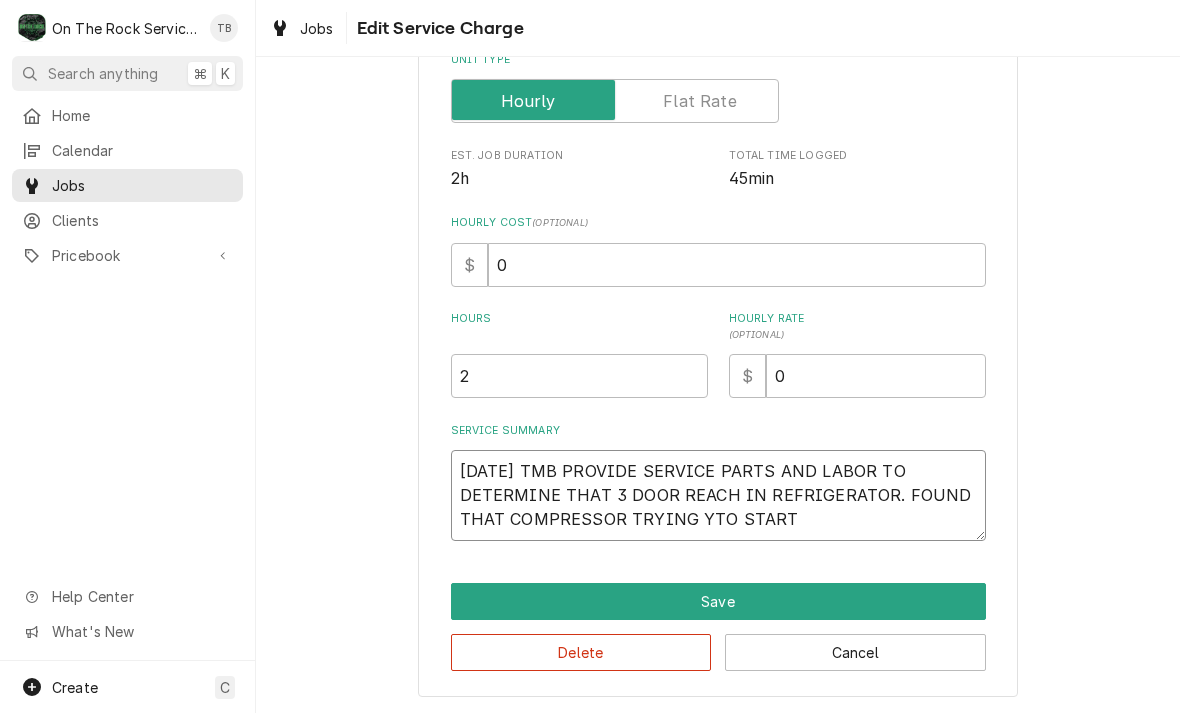 type on "x" 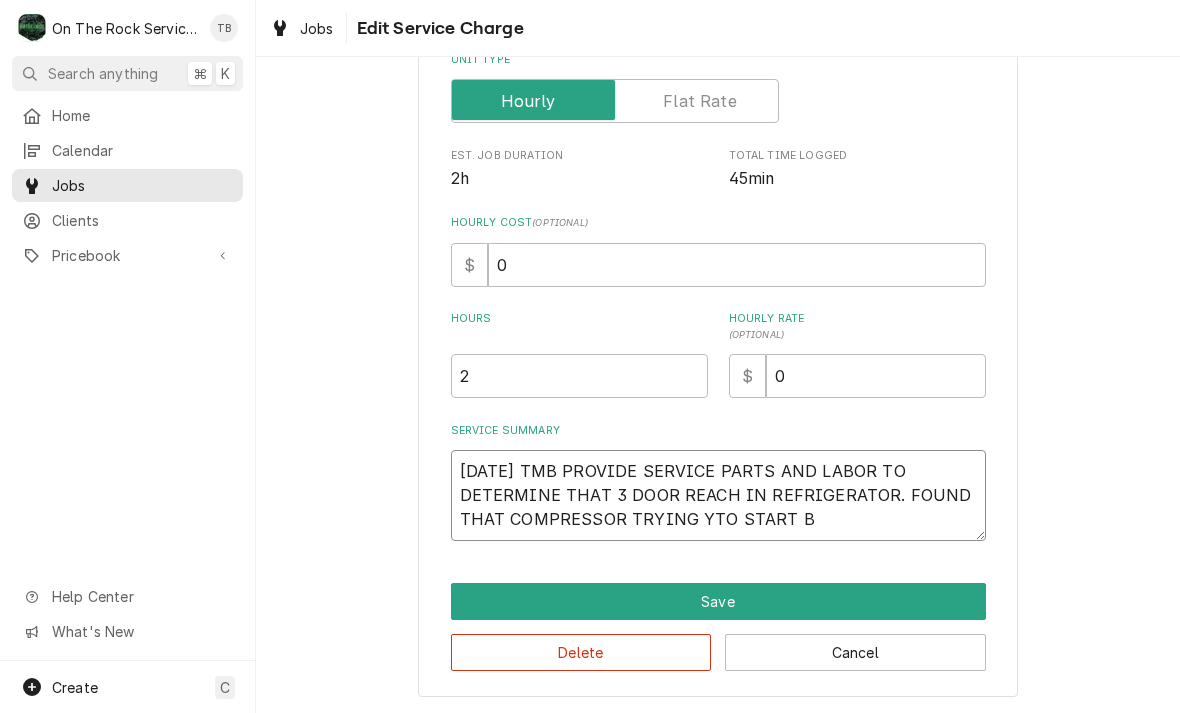 type on "x" 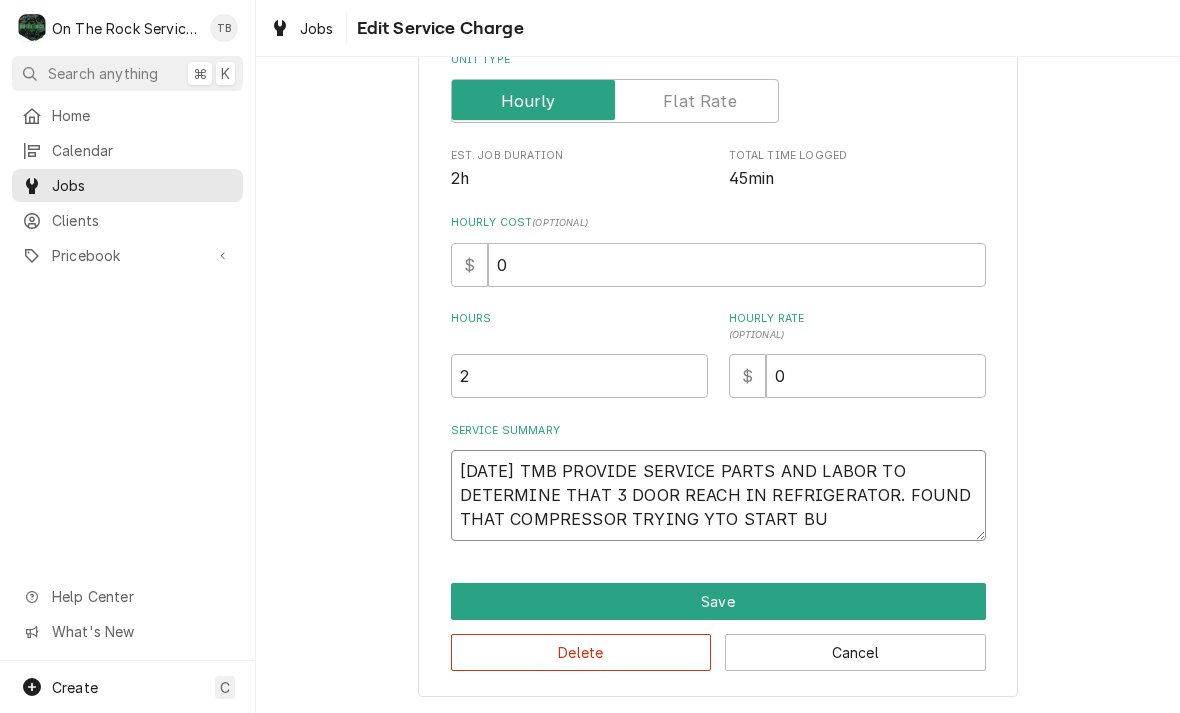 type on "[DATE] TMB PROVIDE SERVICE PARTS AND LABOR TO DETERMINE THAT 3 DOOR REACH IN REFRIGERATOR. FOUND THAT COMPRESSOR TRYING YTO START BUT" 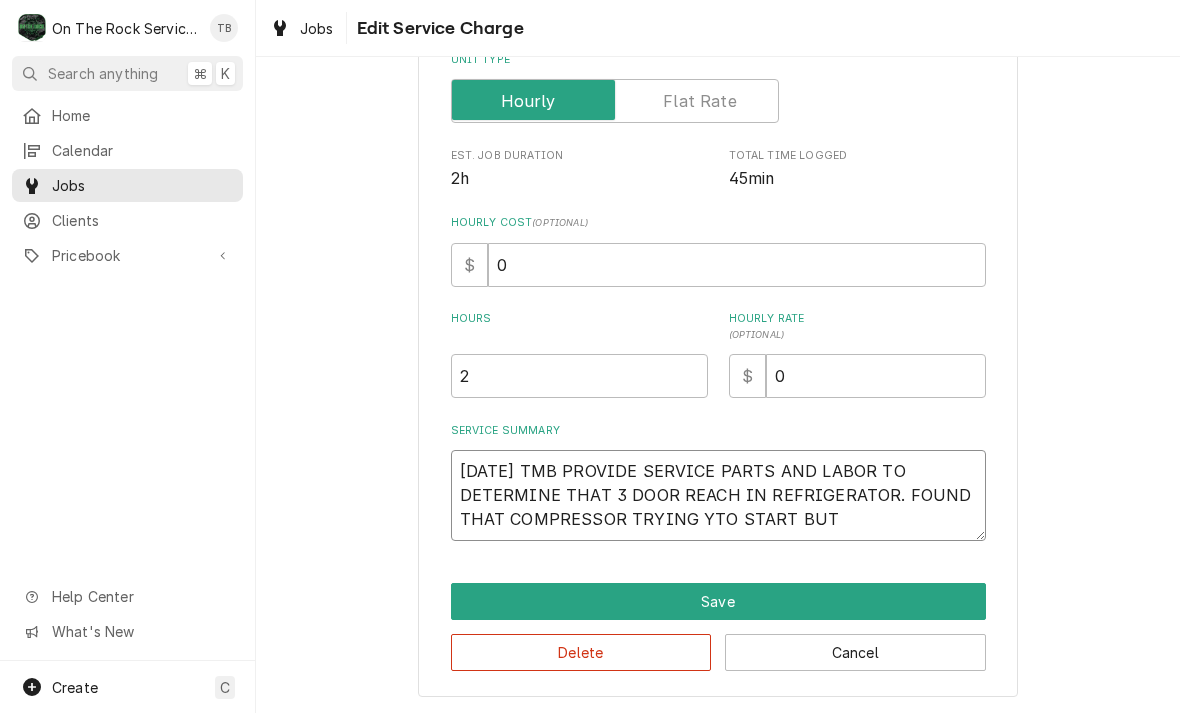 type on "x" 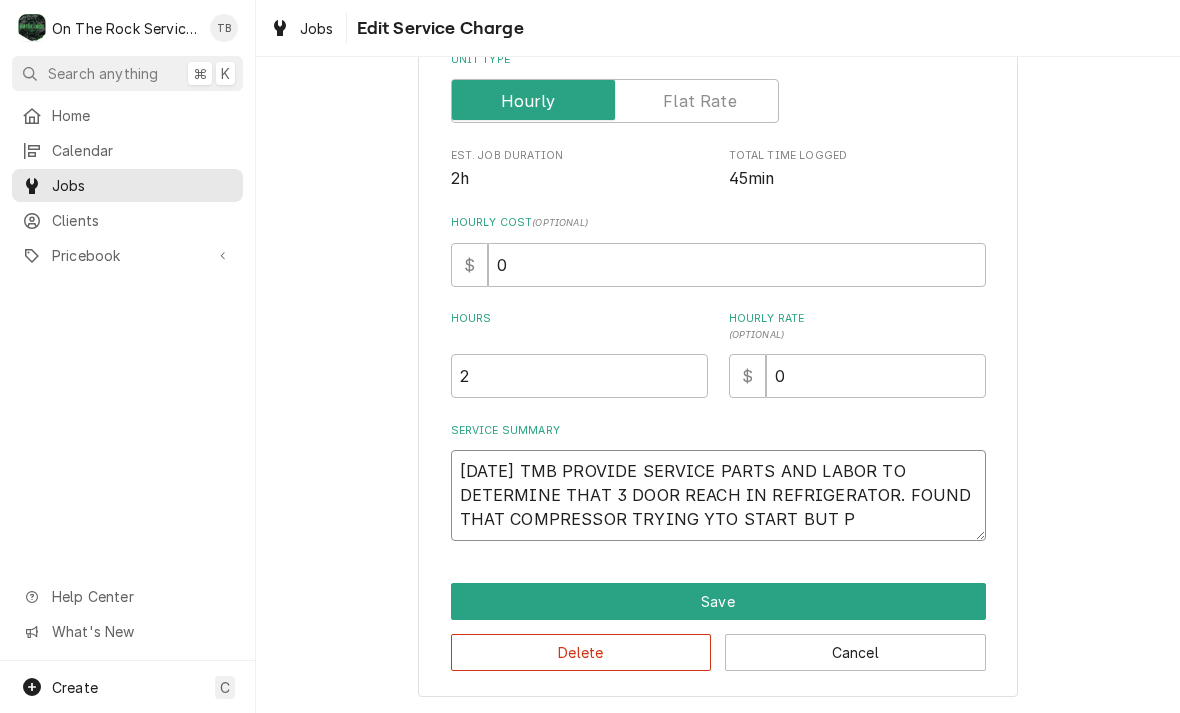 type on "x" 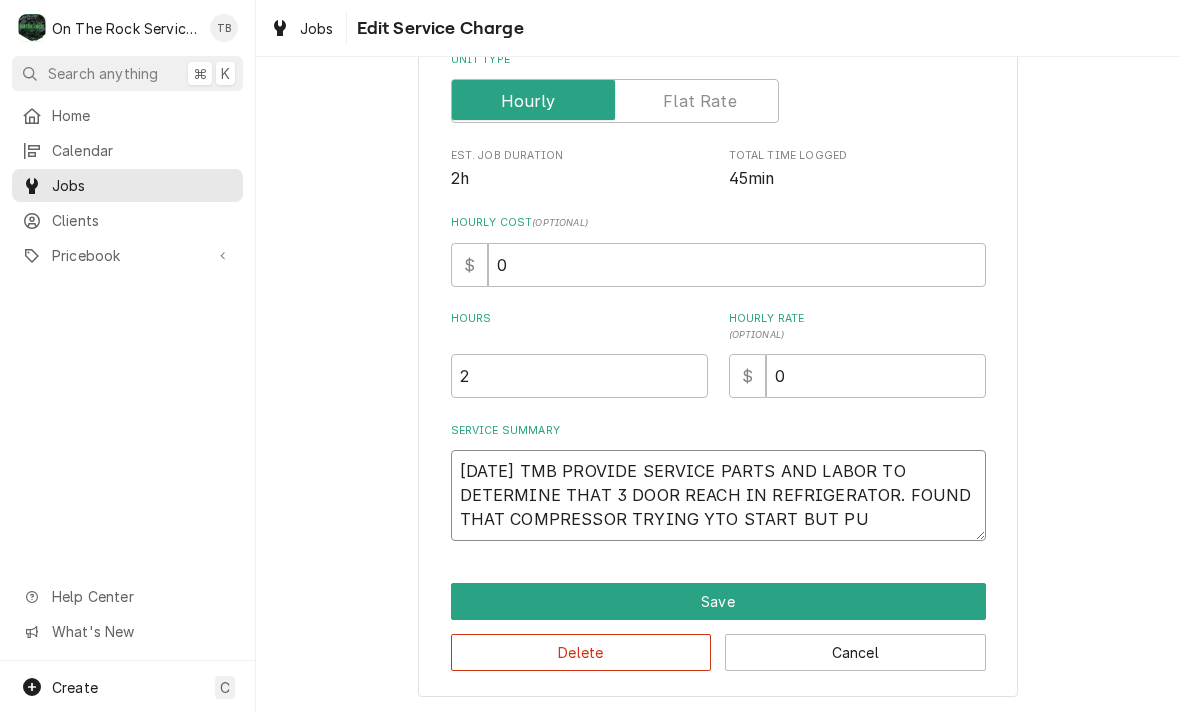 type on "x" 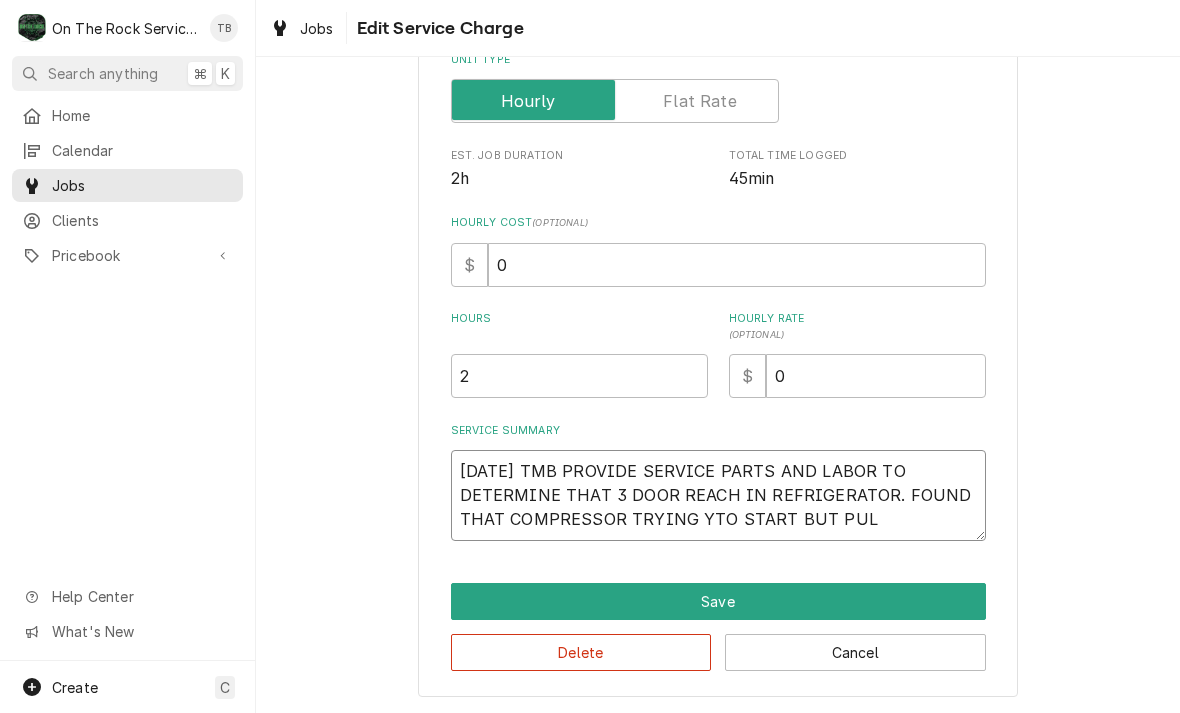 type on "x" 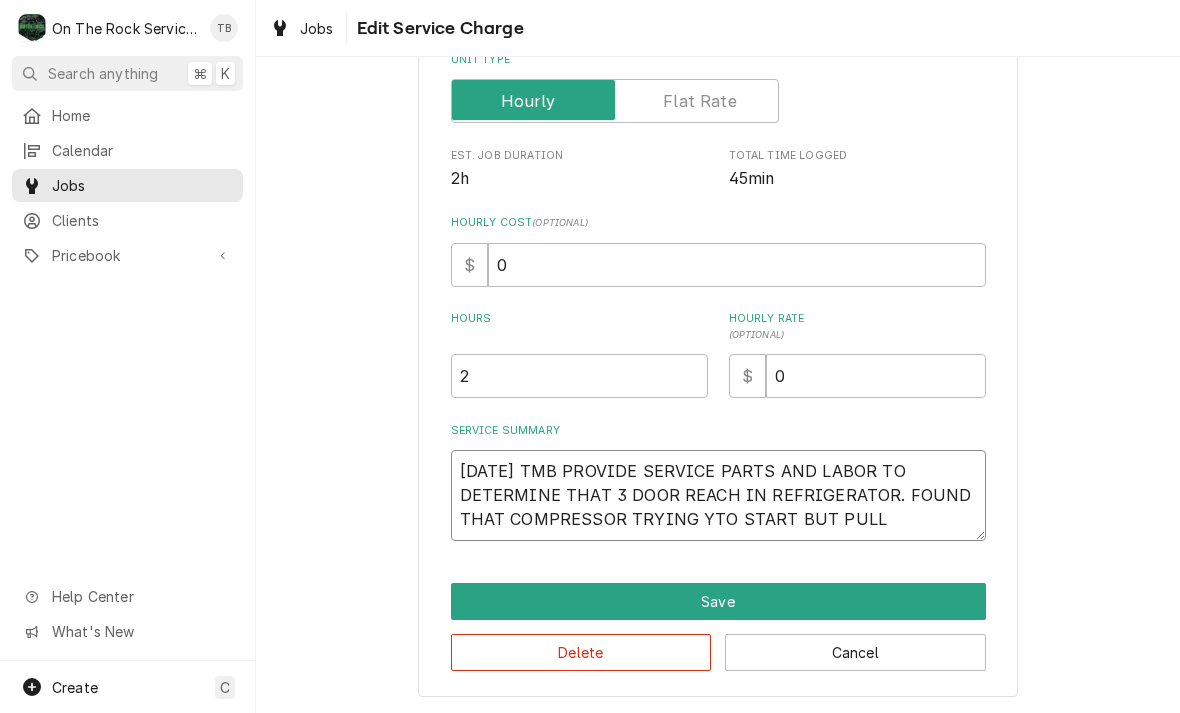 type on "[DATE] TMB PROVIDE SERVICE PARTS AND LABOR TO DETERMINE THAT 3 DOOR REACH IN REFRIGERATOR. FOUND THAT COMPRESSOR TRYING YTO START BUT PULLE" 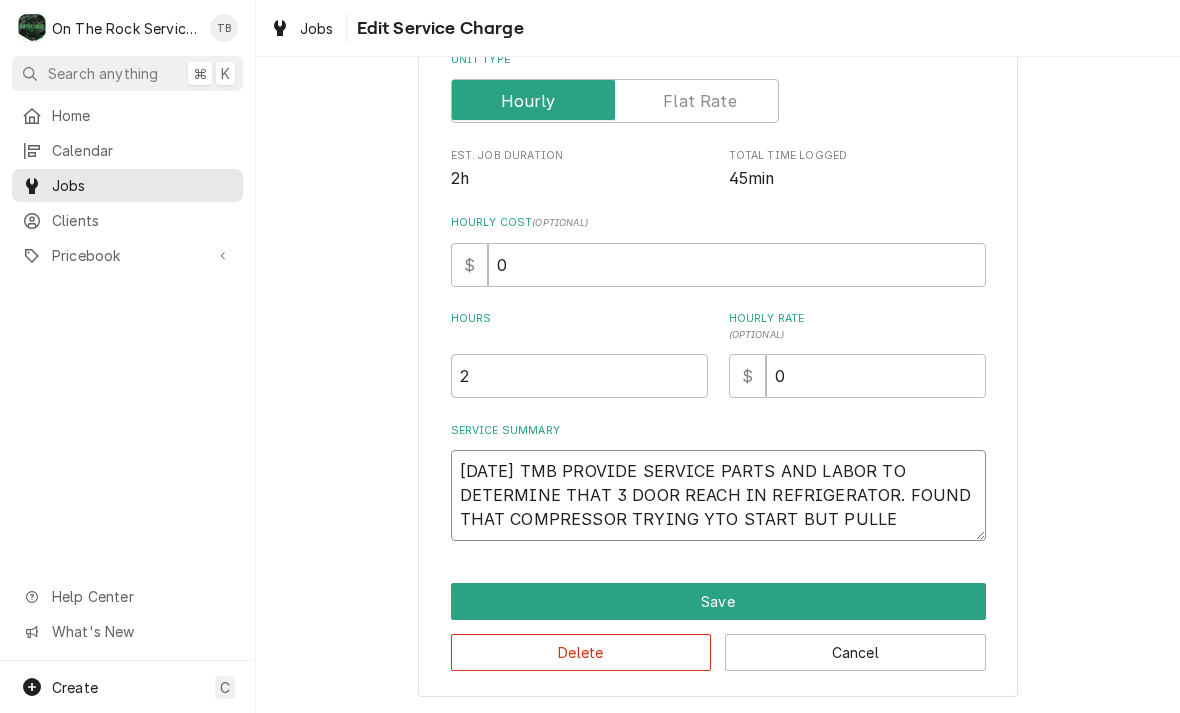 type on "x" 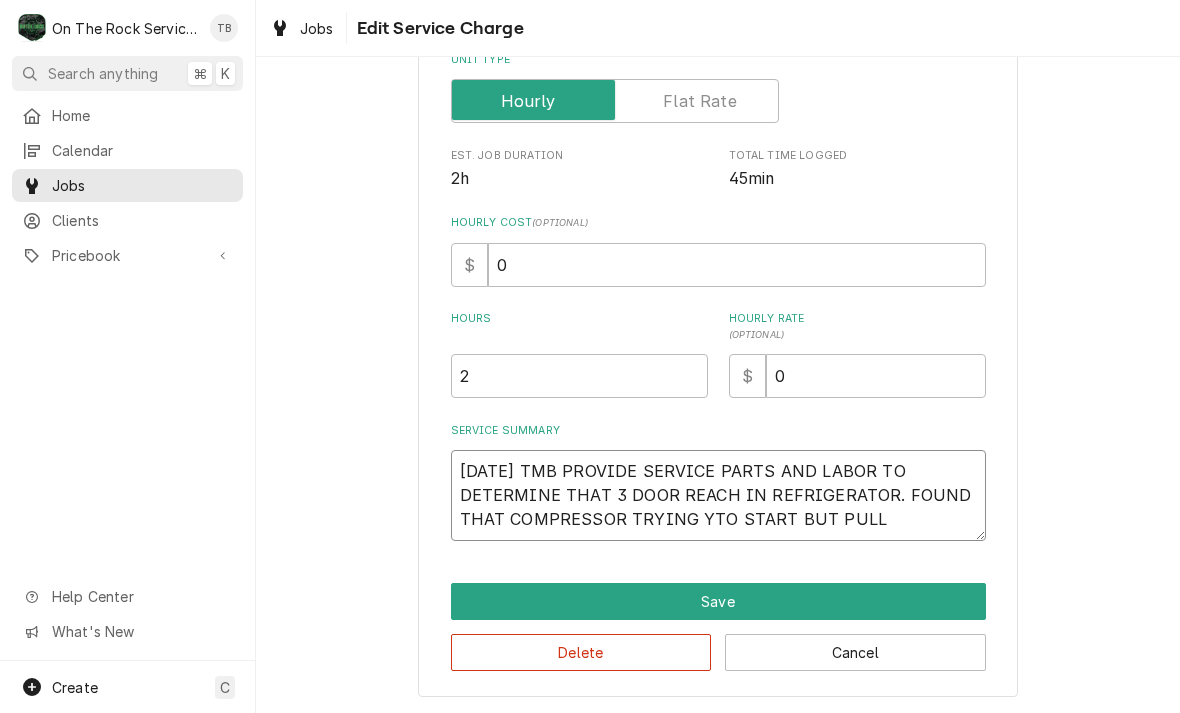 type on "x" 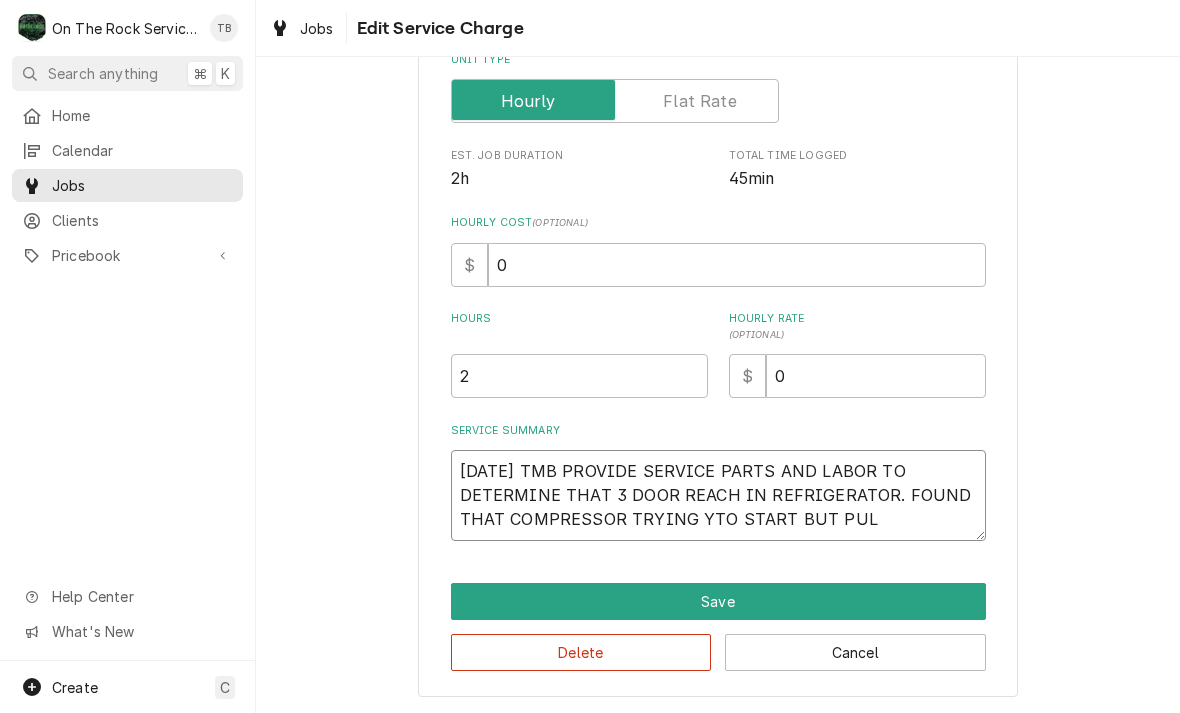 type on "x" 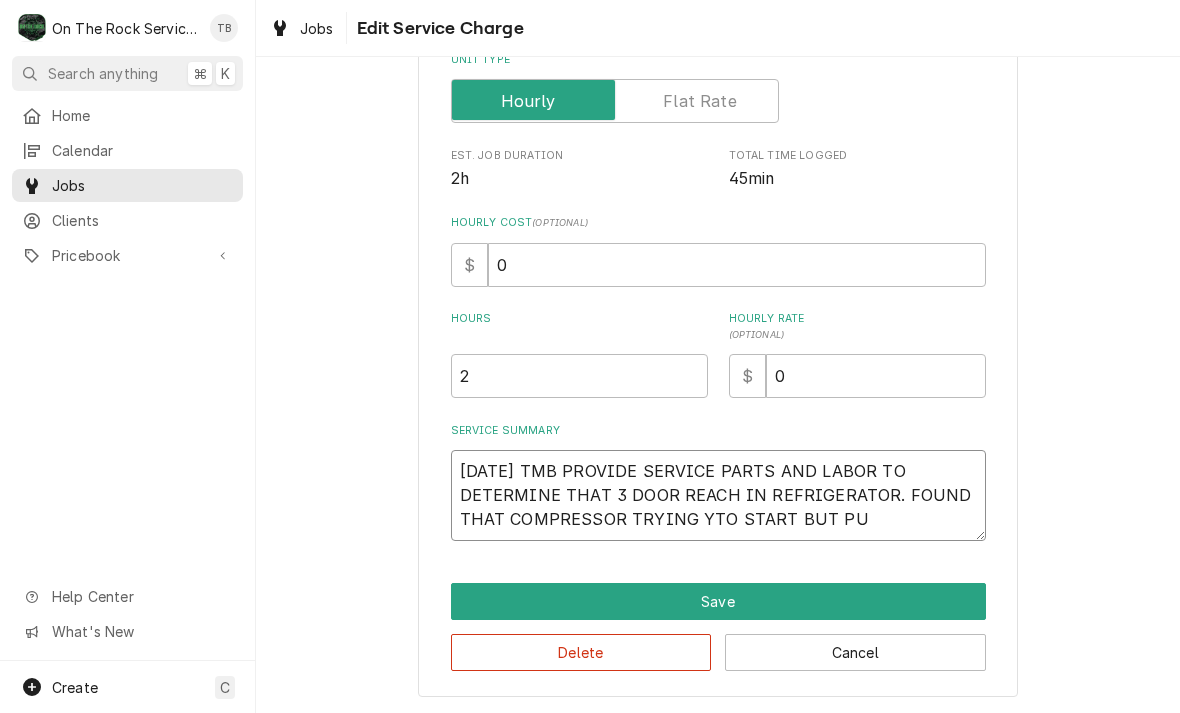 type on "x" 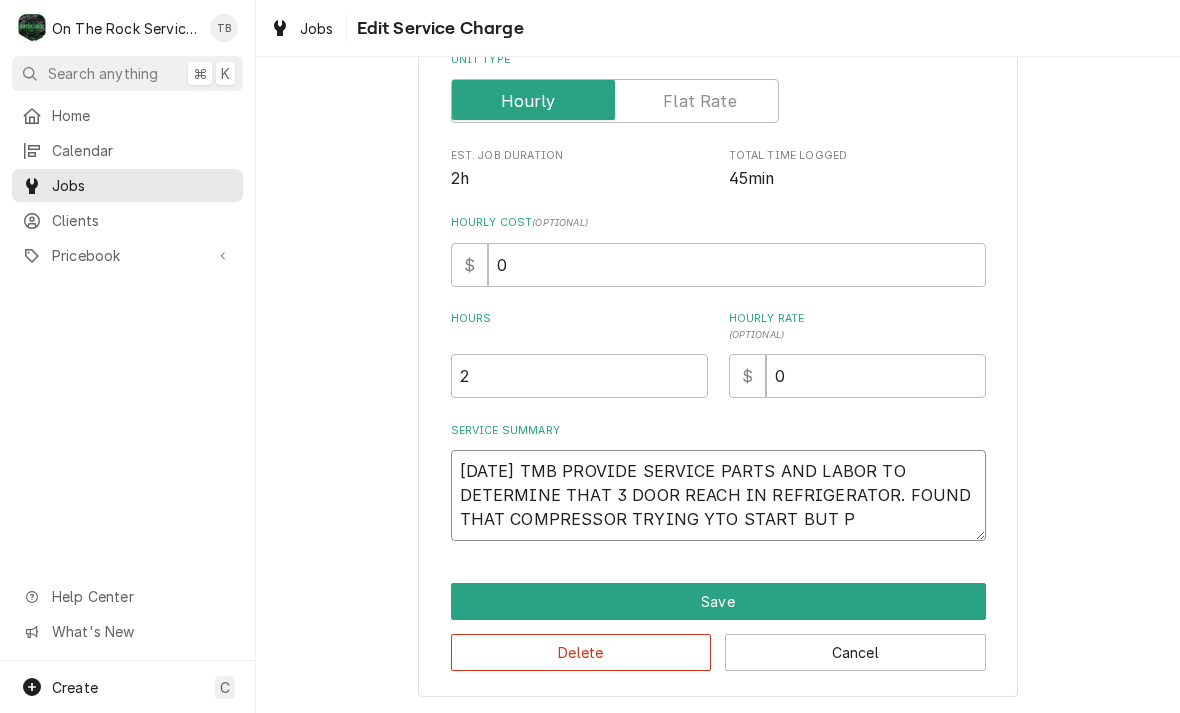 type on "x" 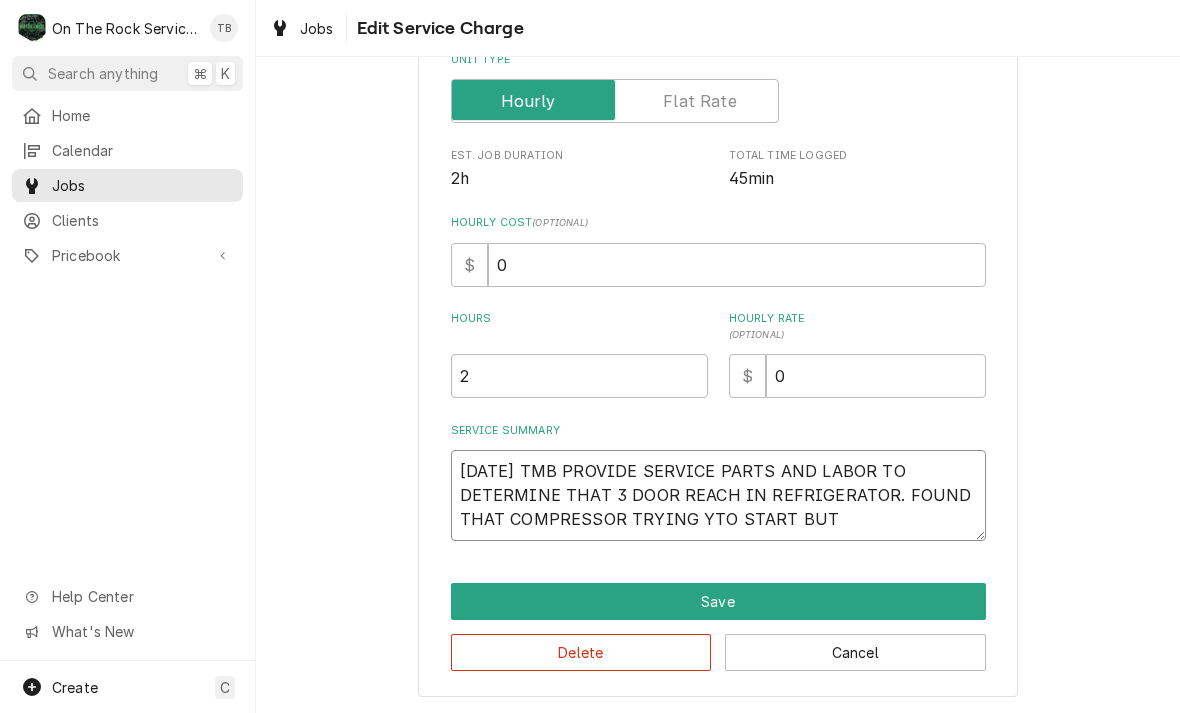 type on "x" 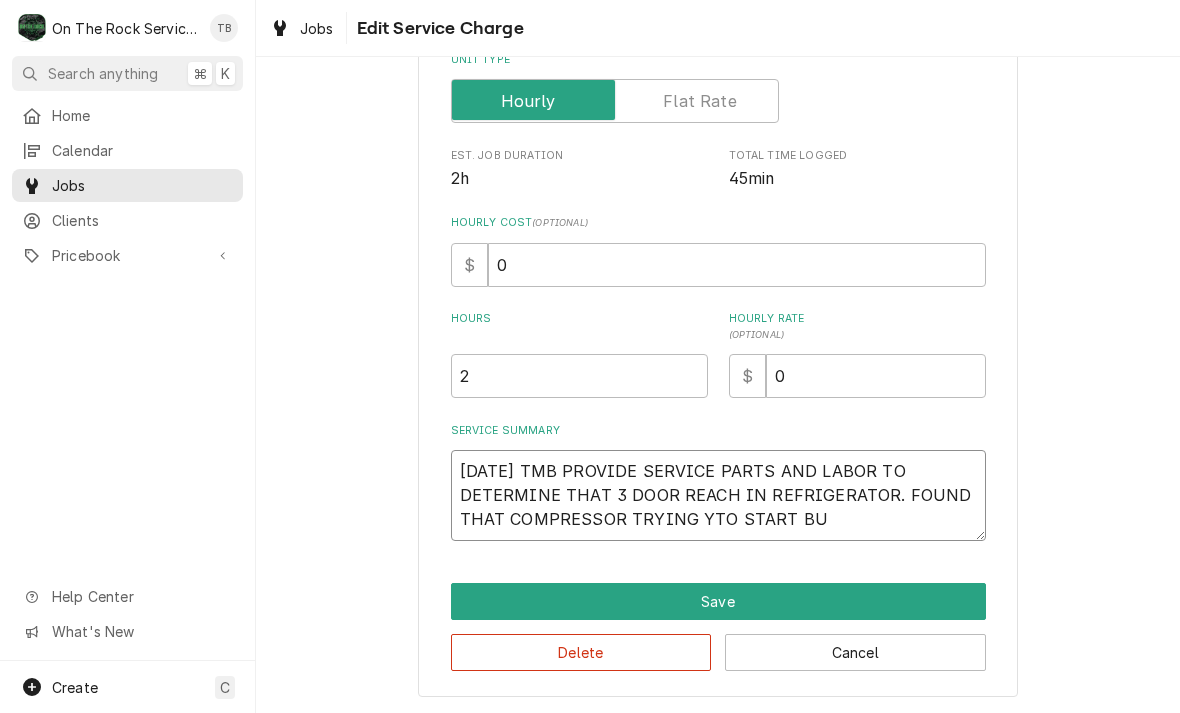 type on "x" 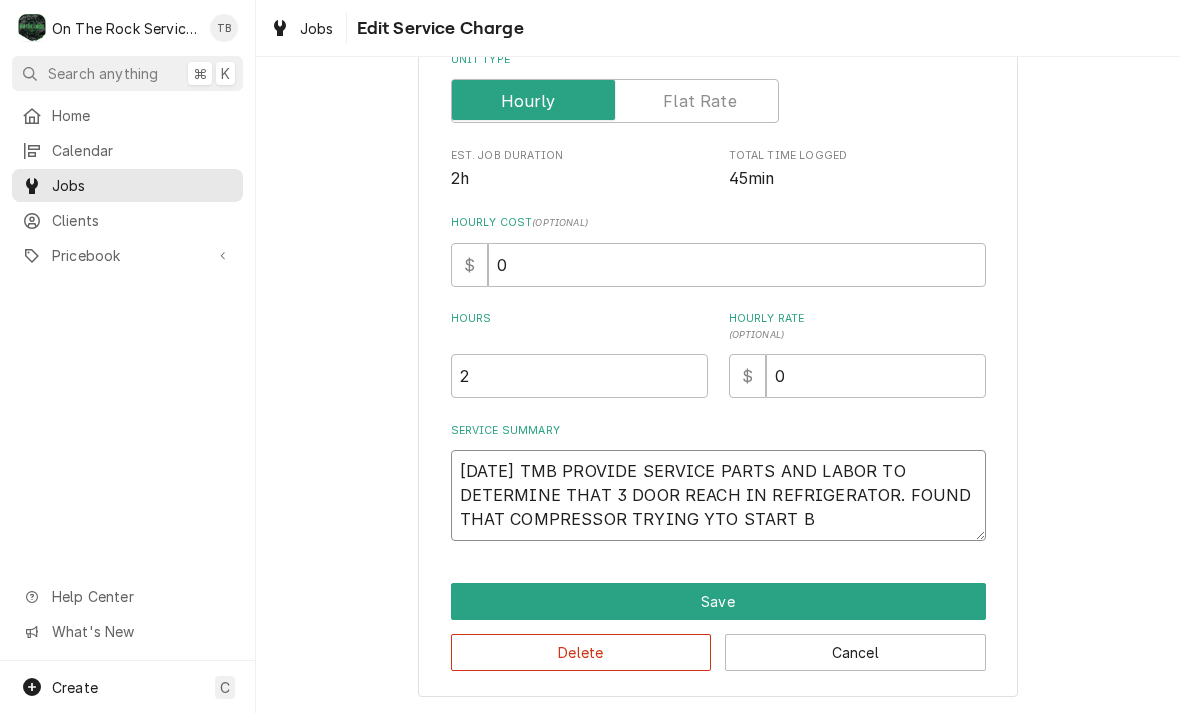 type on "x" 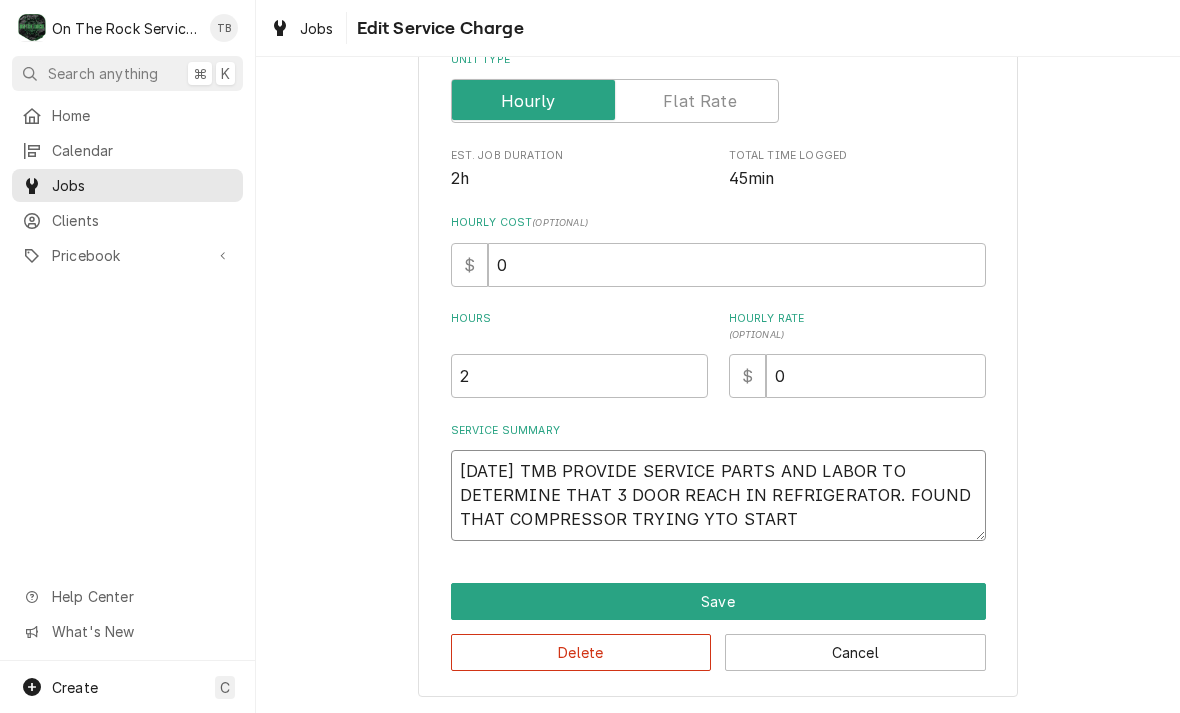 type on "x" 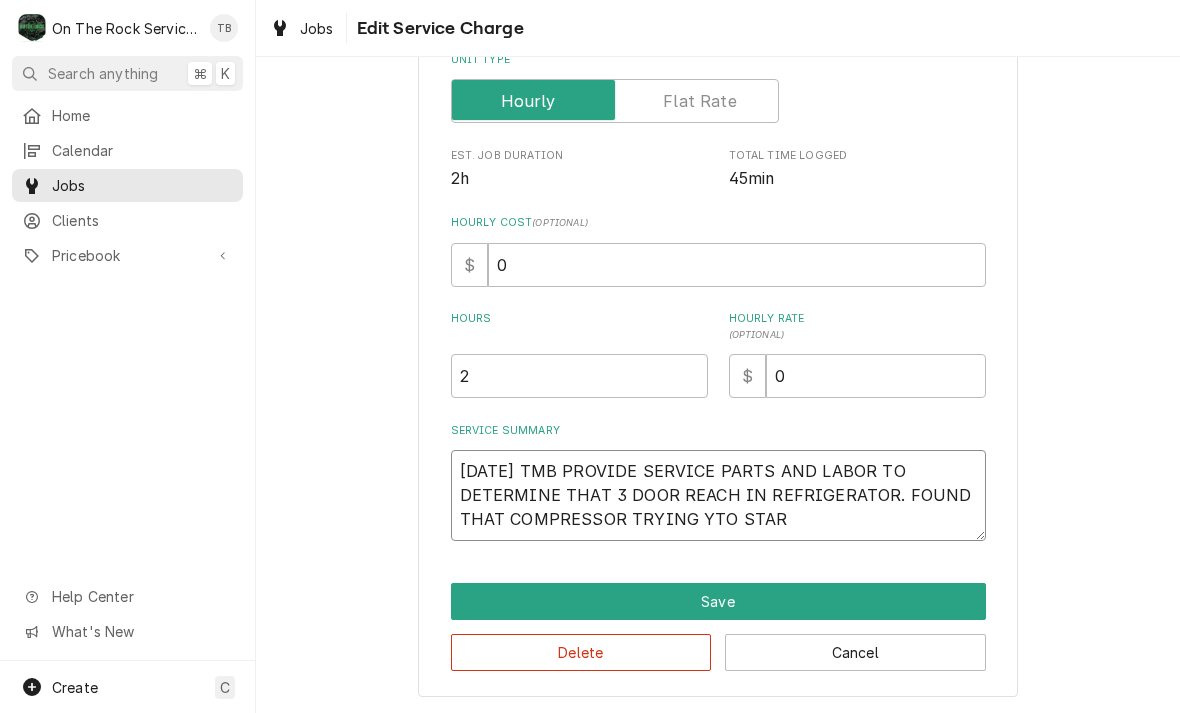 type on "x" 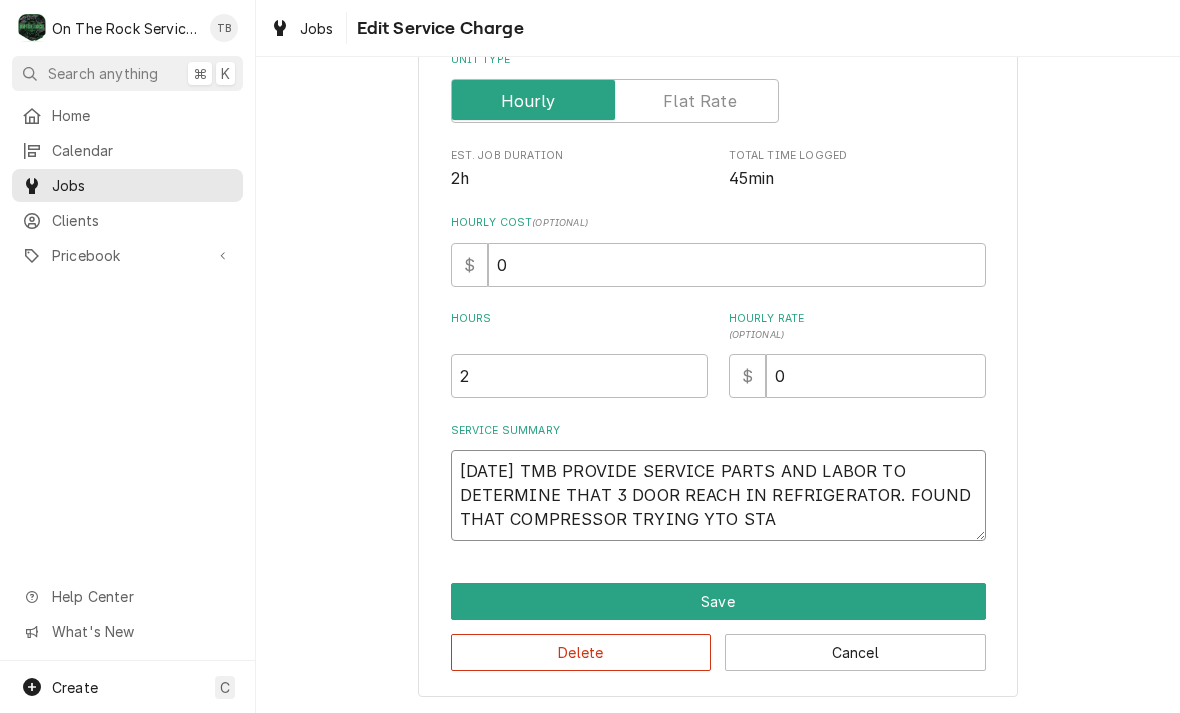type on "x" 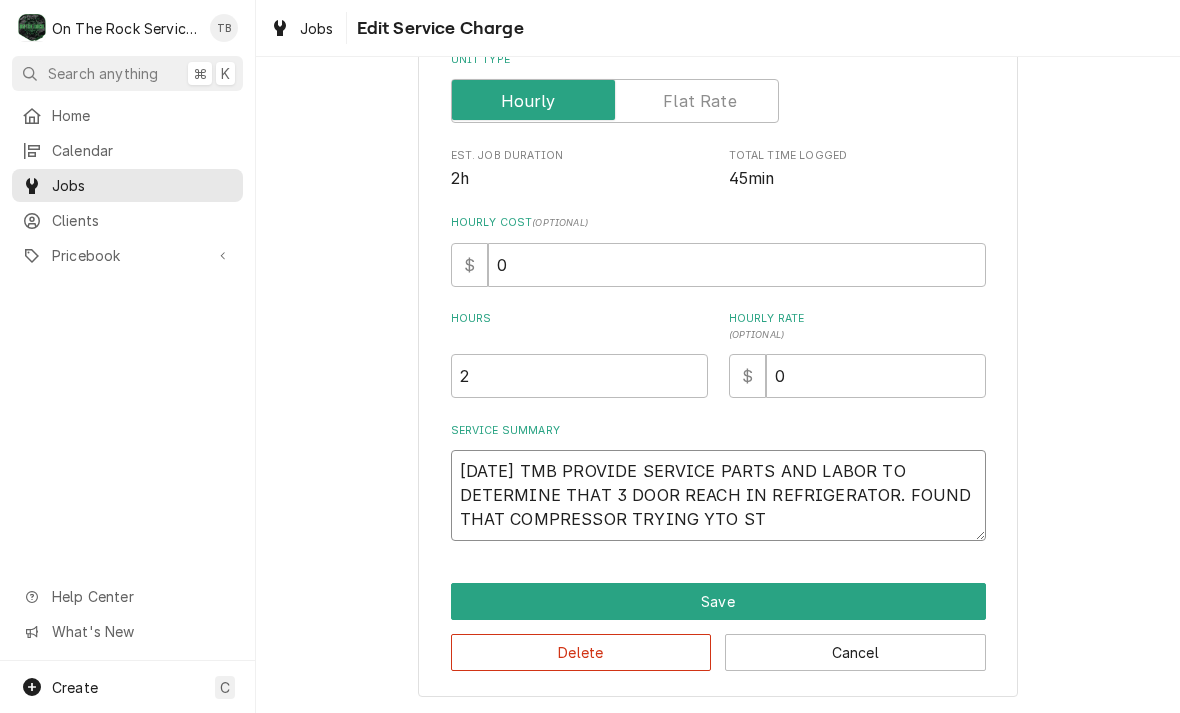 type on "x" 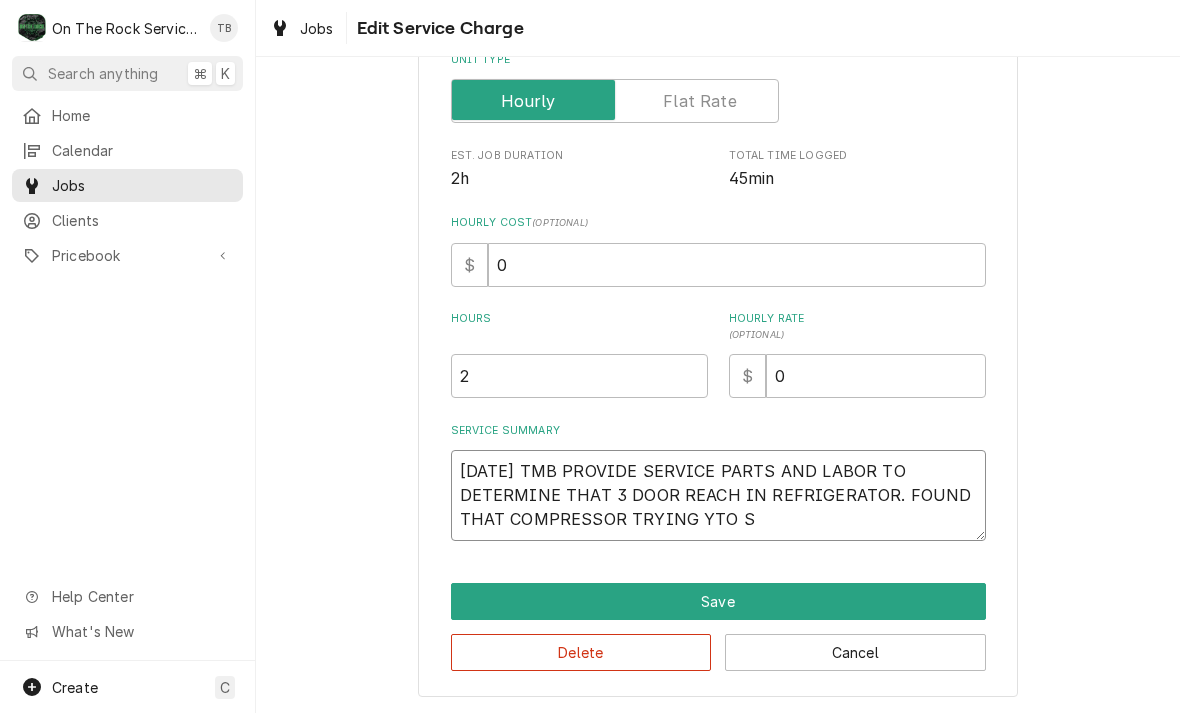 type on "x" 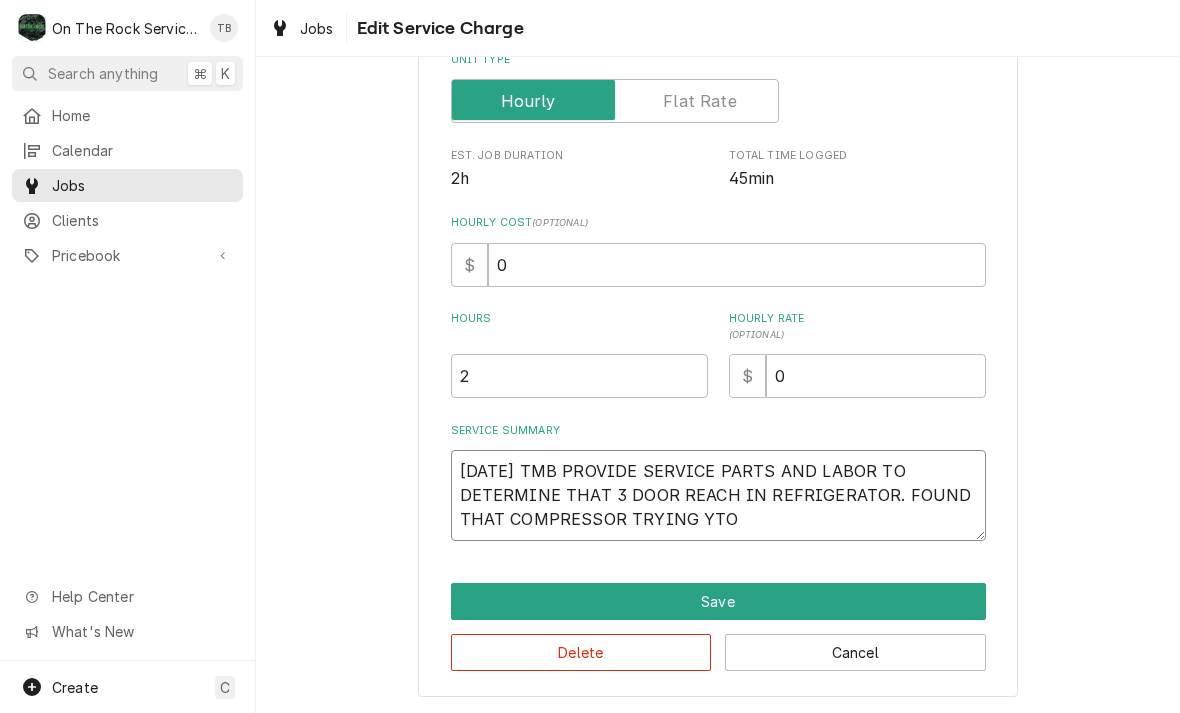 type on "x" 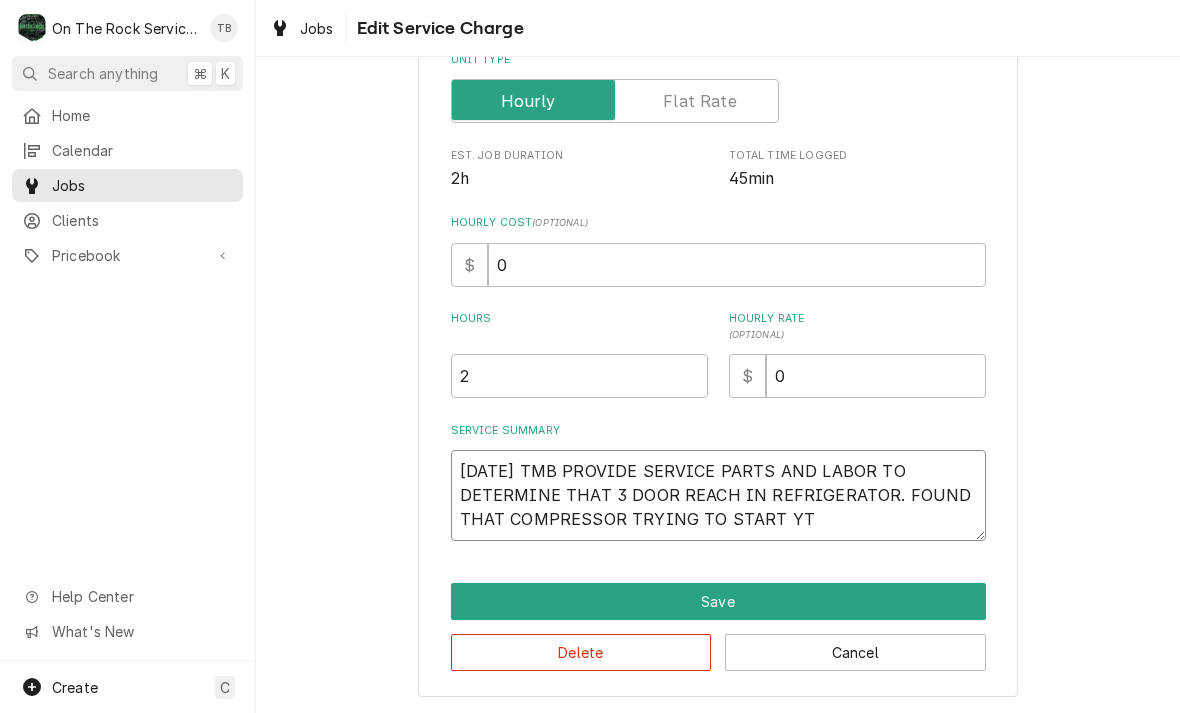 type on "x" 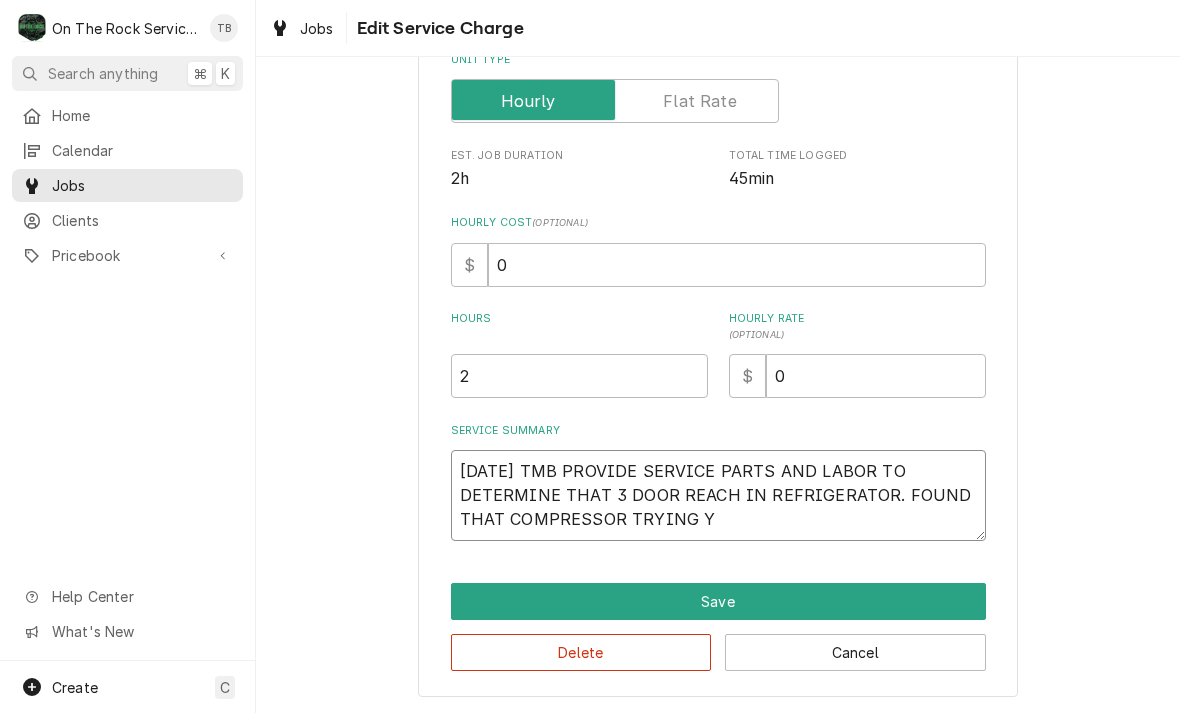 type on "x" 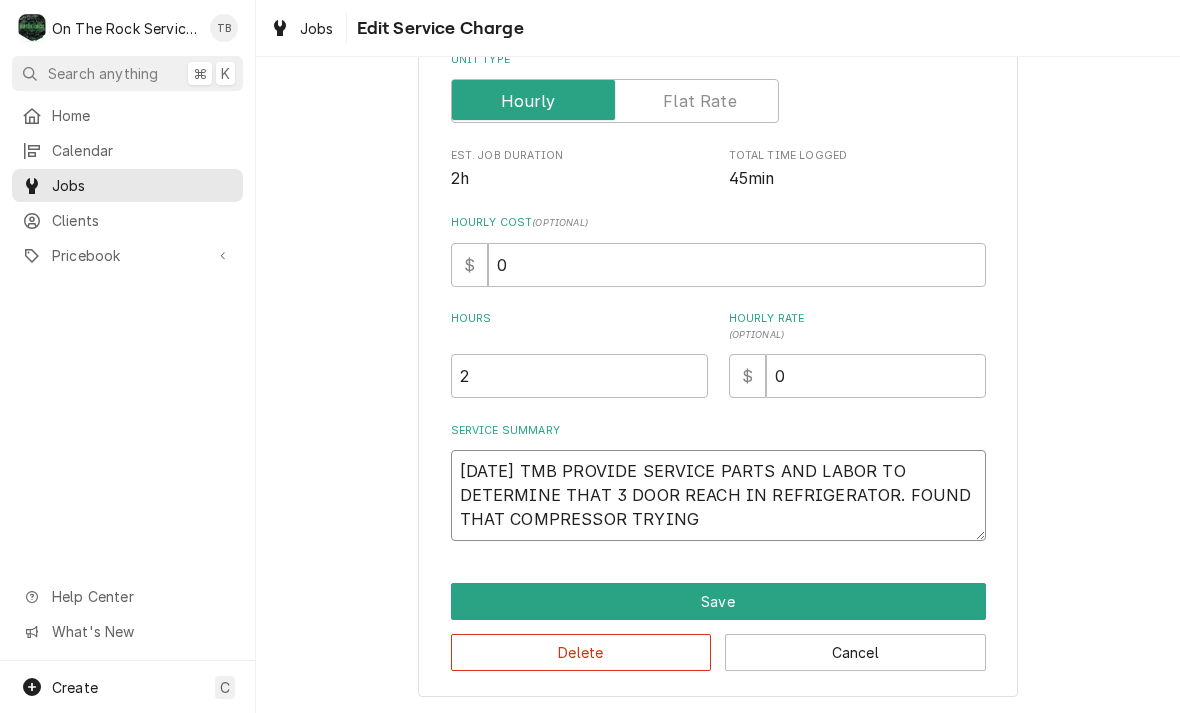 type on "x" 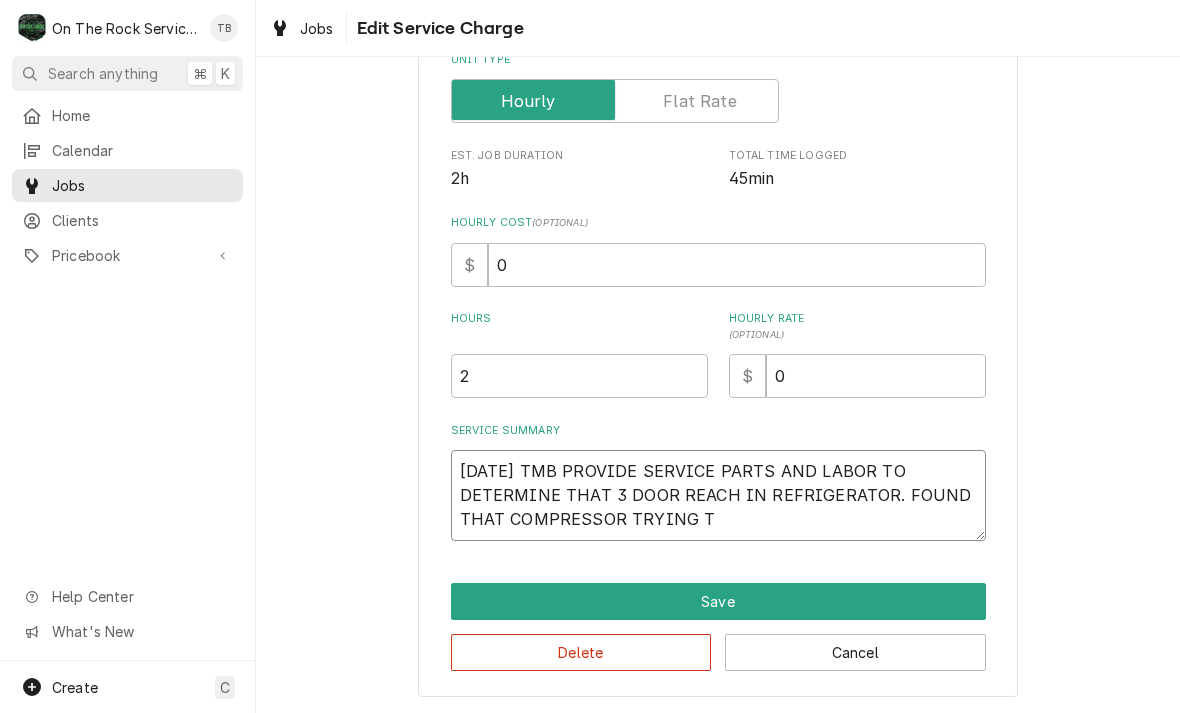 type on "x" 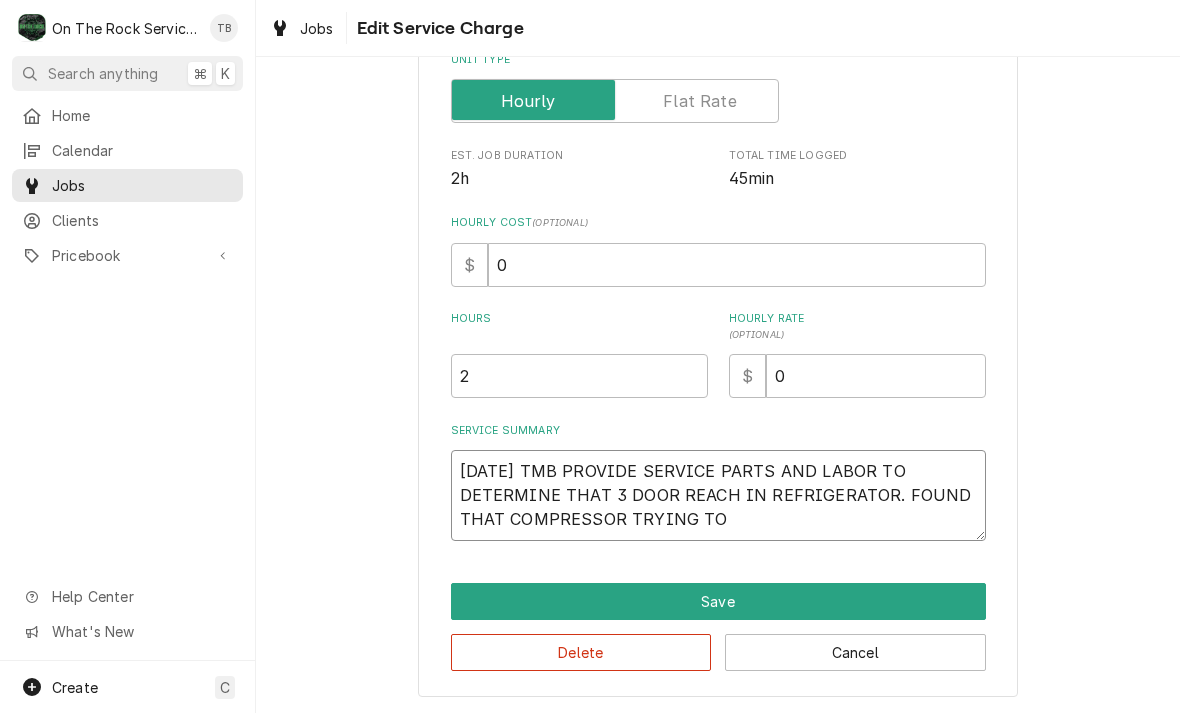 type on "x" 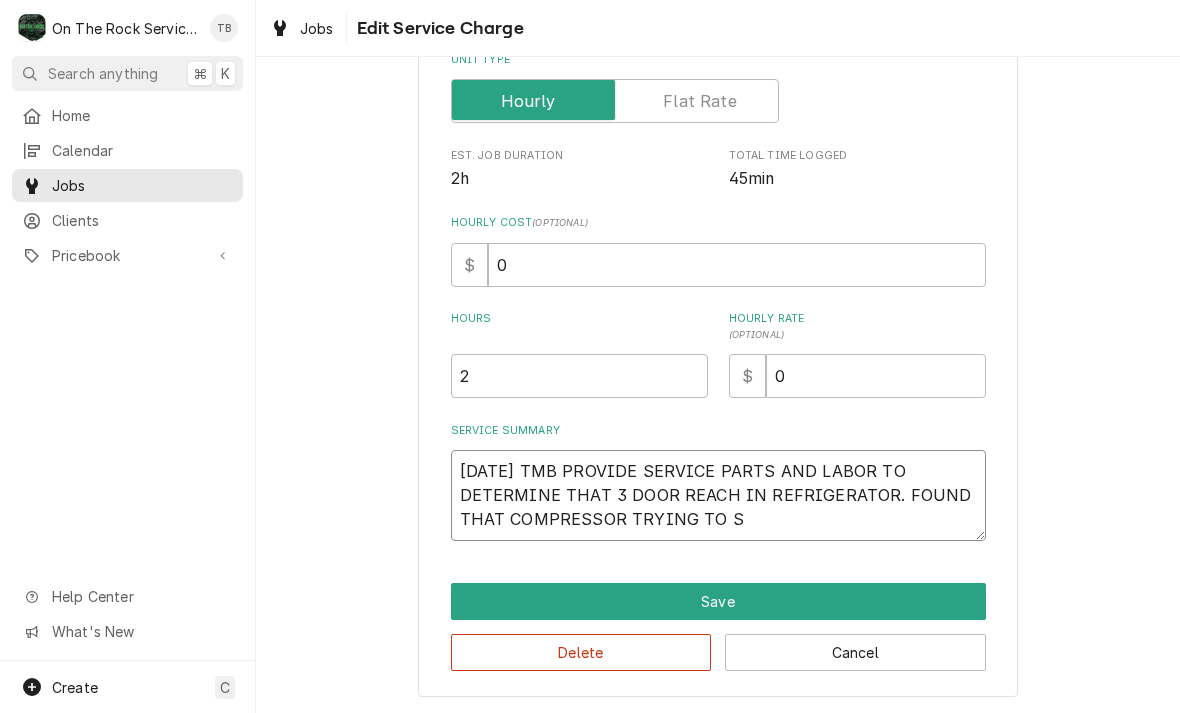 type on "x" 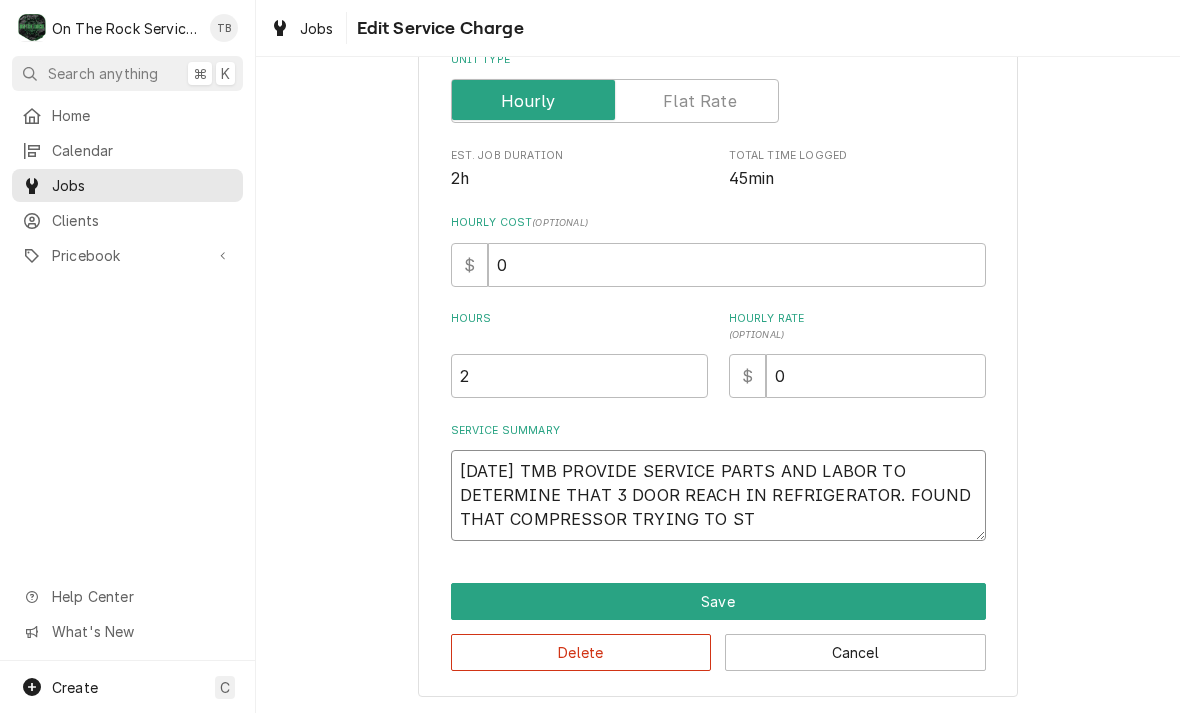 type on "x" 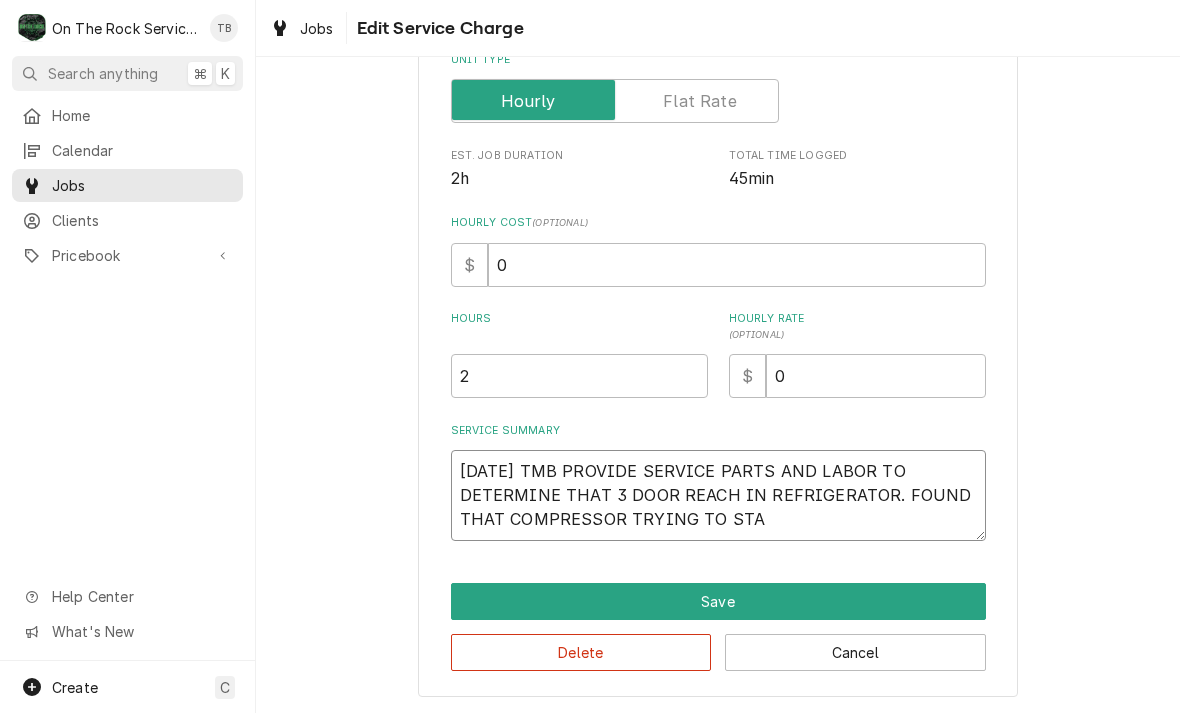 type on "[DATE] TMB PROVIDE SERVICE PARTS AND LABOR TO DETERMINE THAT 3 DOOR REACH IN REFRIGERATOR. FOUND THAT COMPRESSOR TRYING TO STAR" 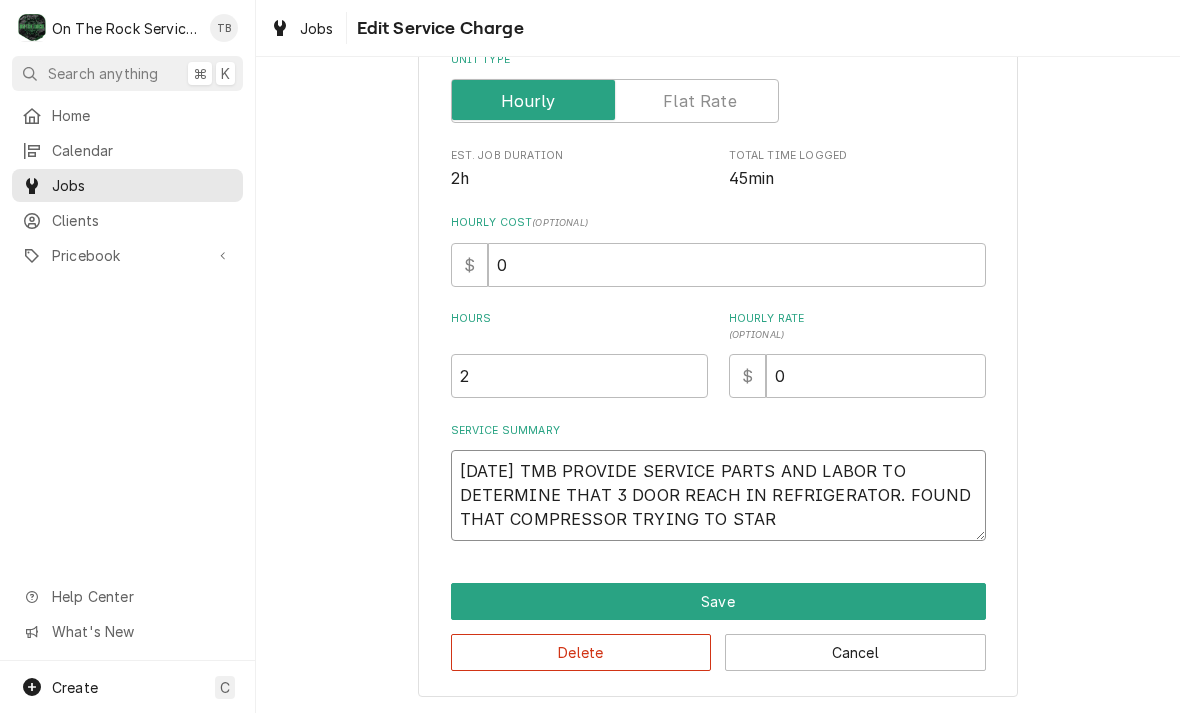 type on "x" 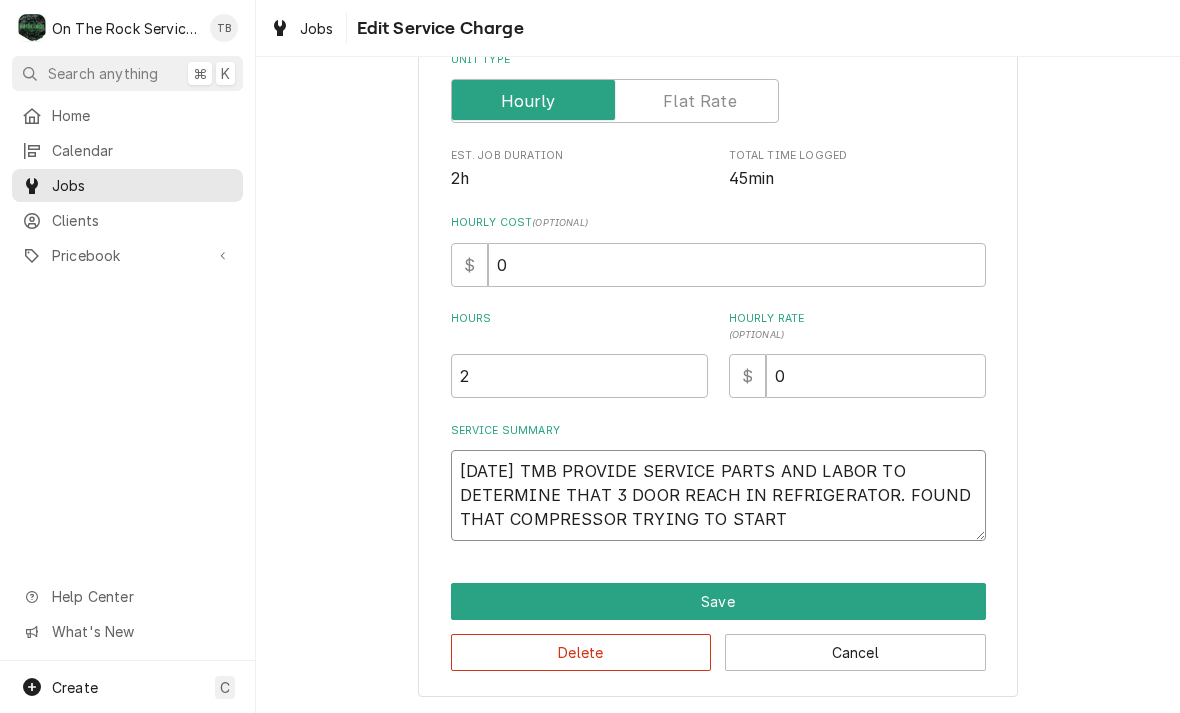 type on "x" 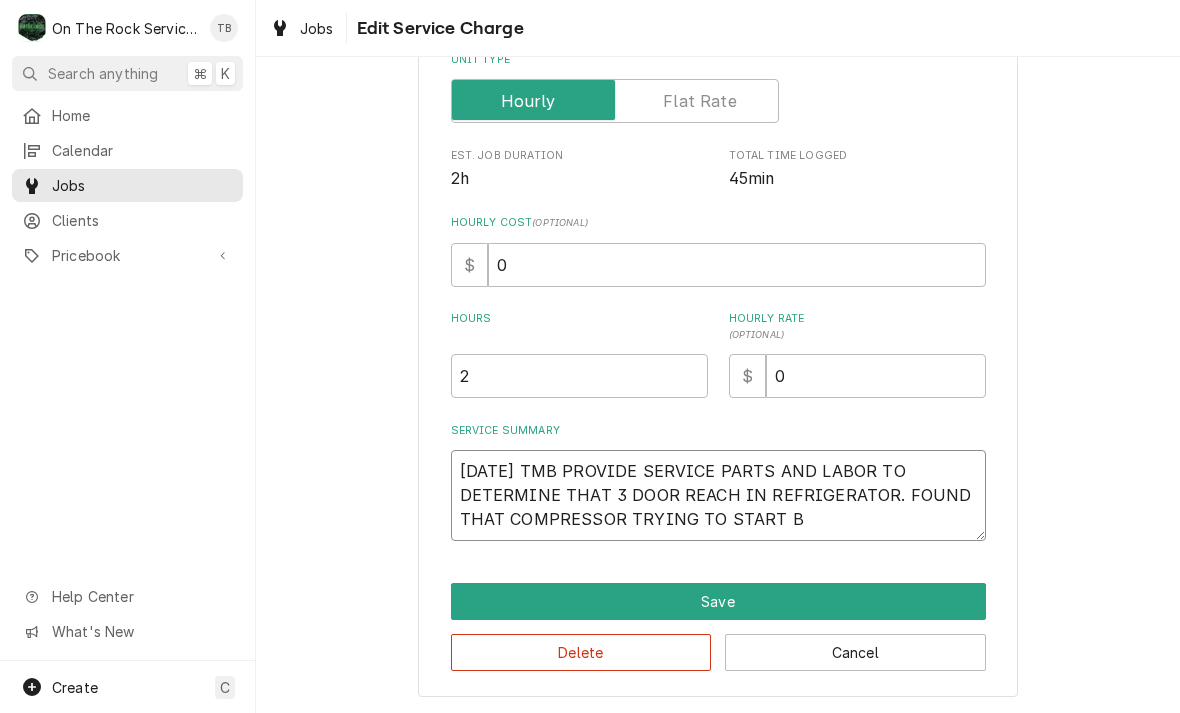 type on "x" 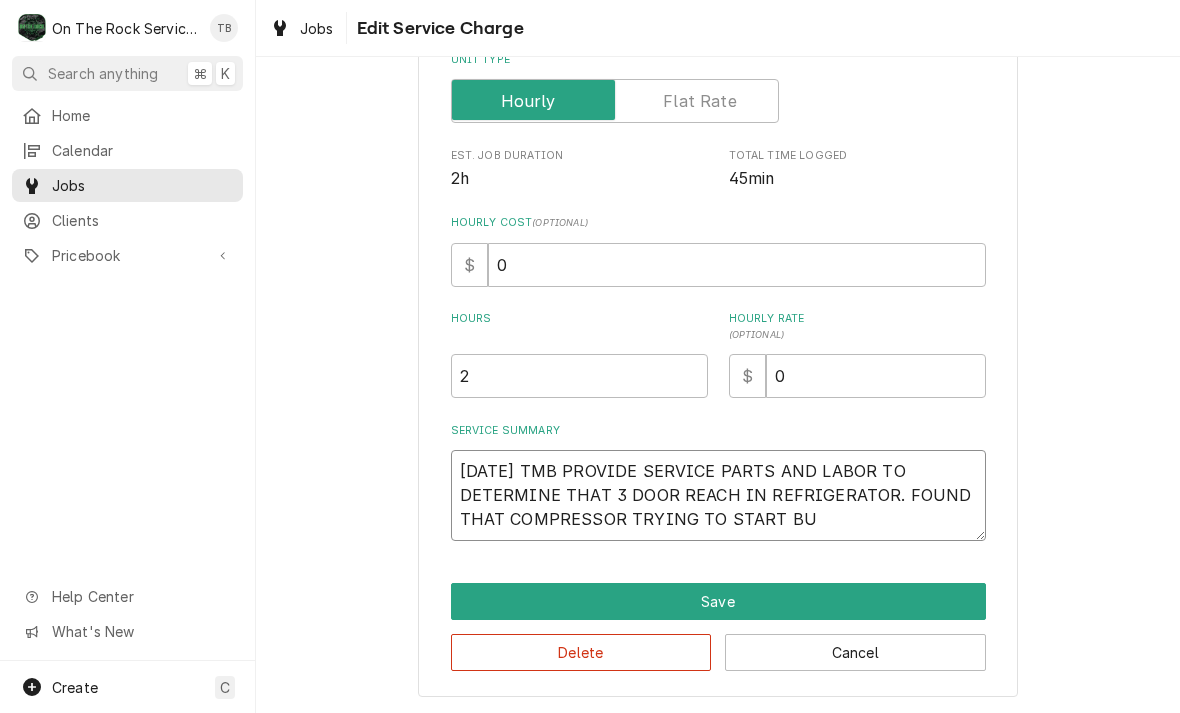 type on "x" 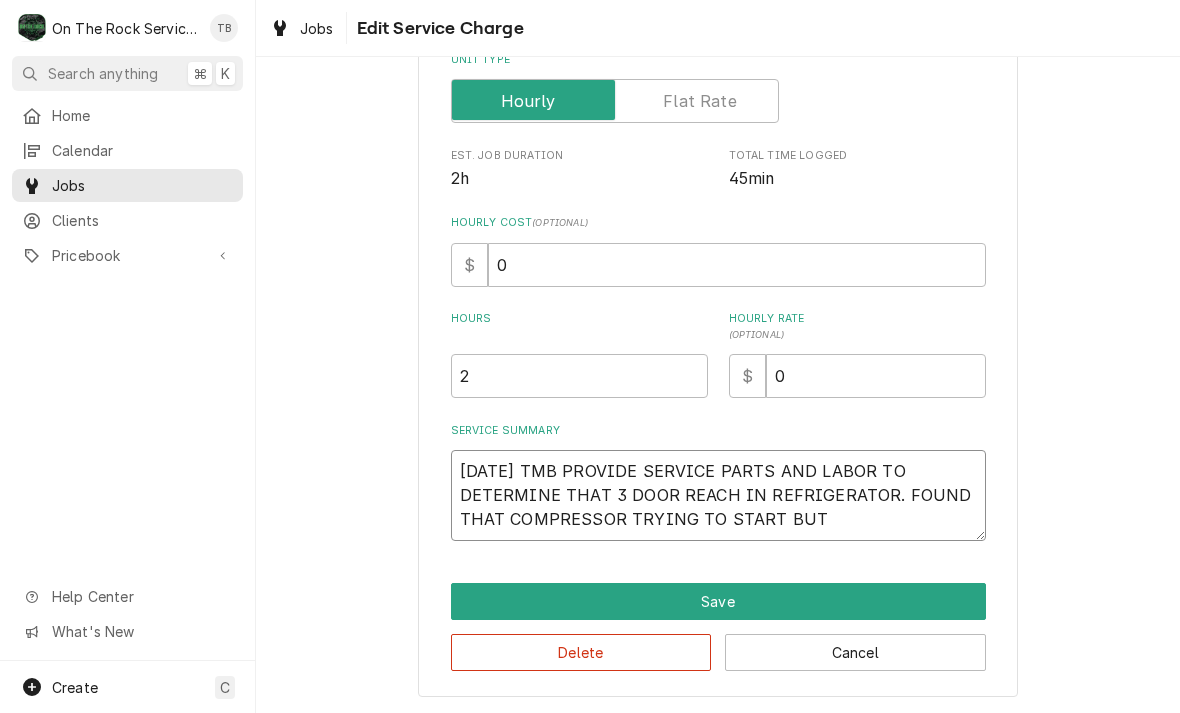 type on "x" 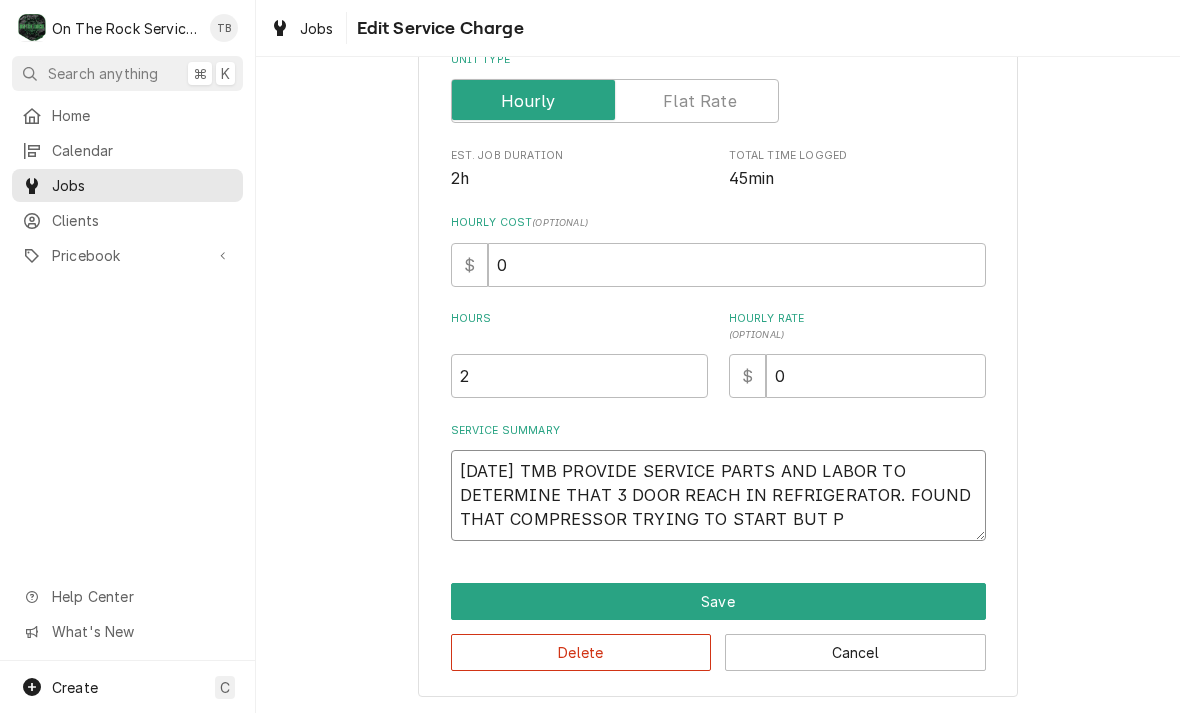 type on "x" 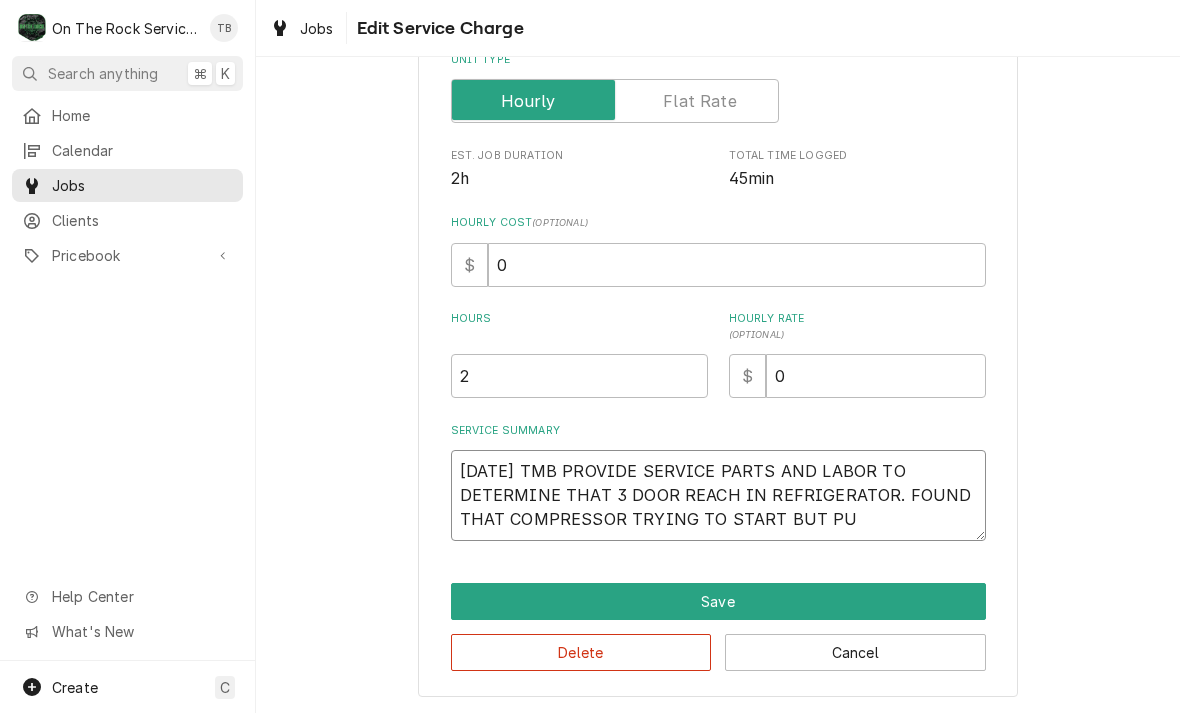 type on "x" 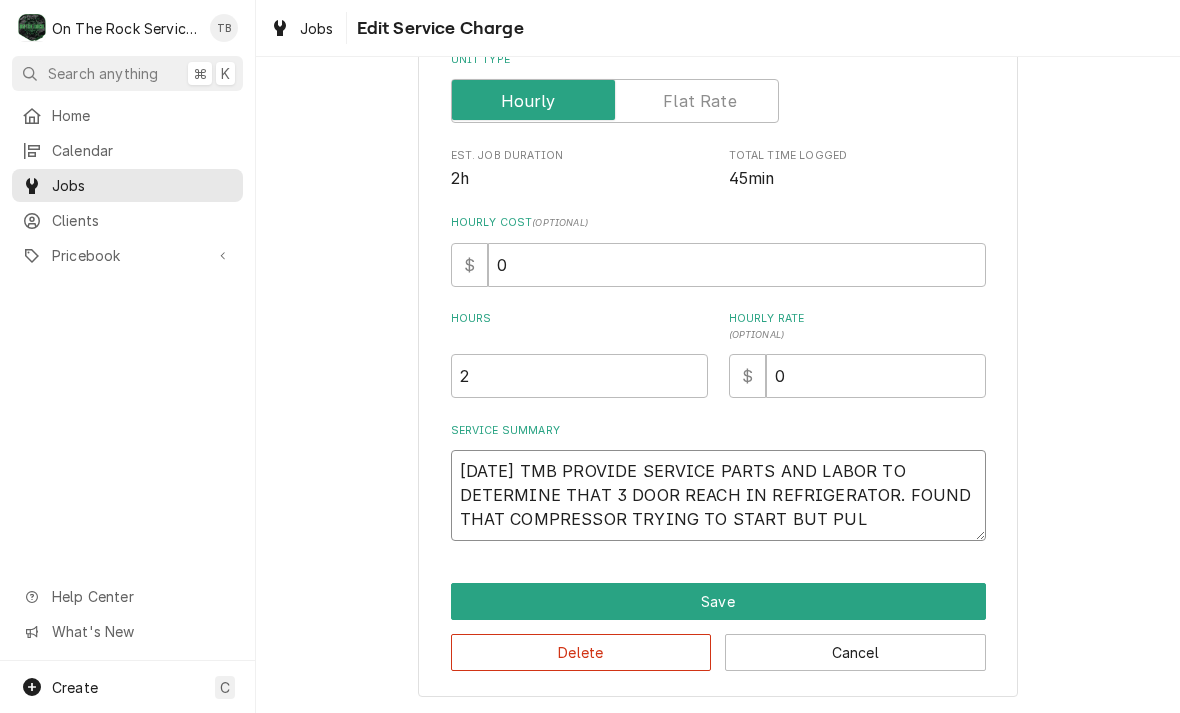 type on "x" 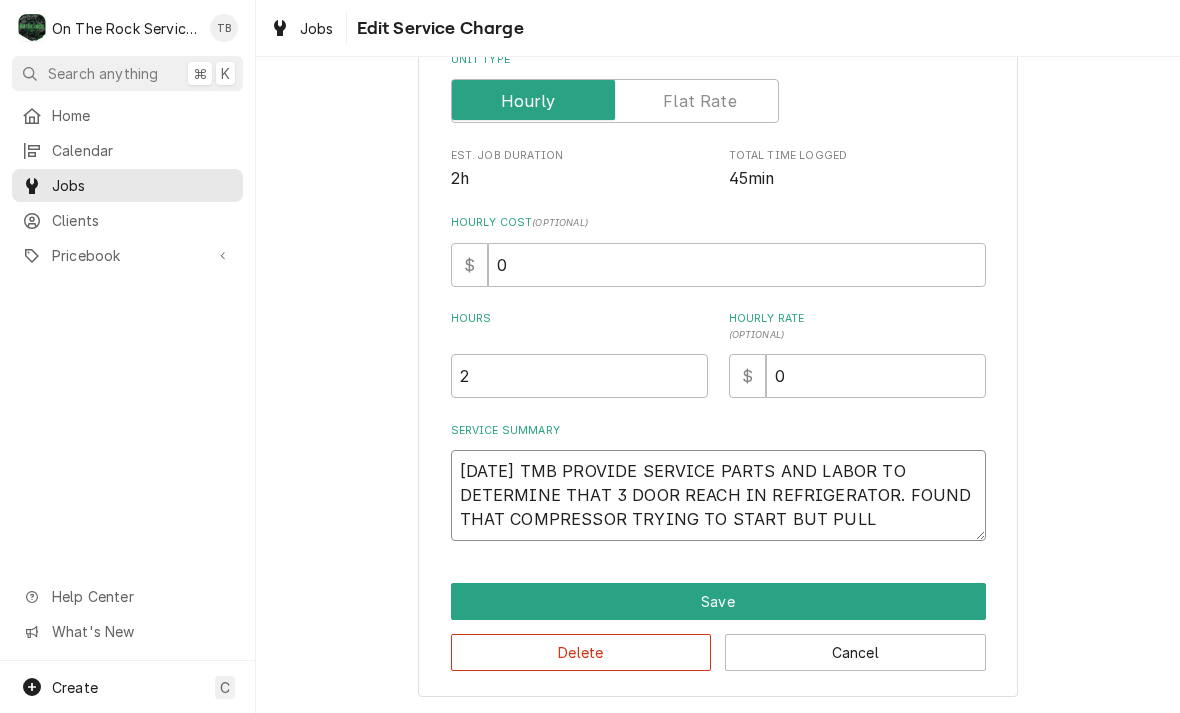 type on "[DATE] TMB PROVIDE SERVICE PARTS AND LABOR TO DETERMINE THAT 3 DOOR REACH IN REFRIGERATOR. FOUND THAT COMPRESSOR TRYING TO START BUT PULLI" 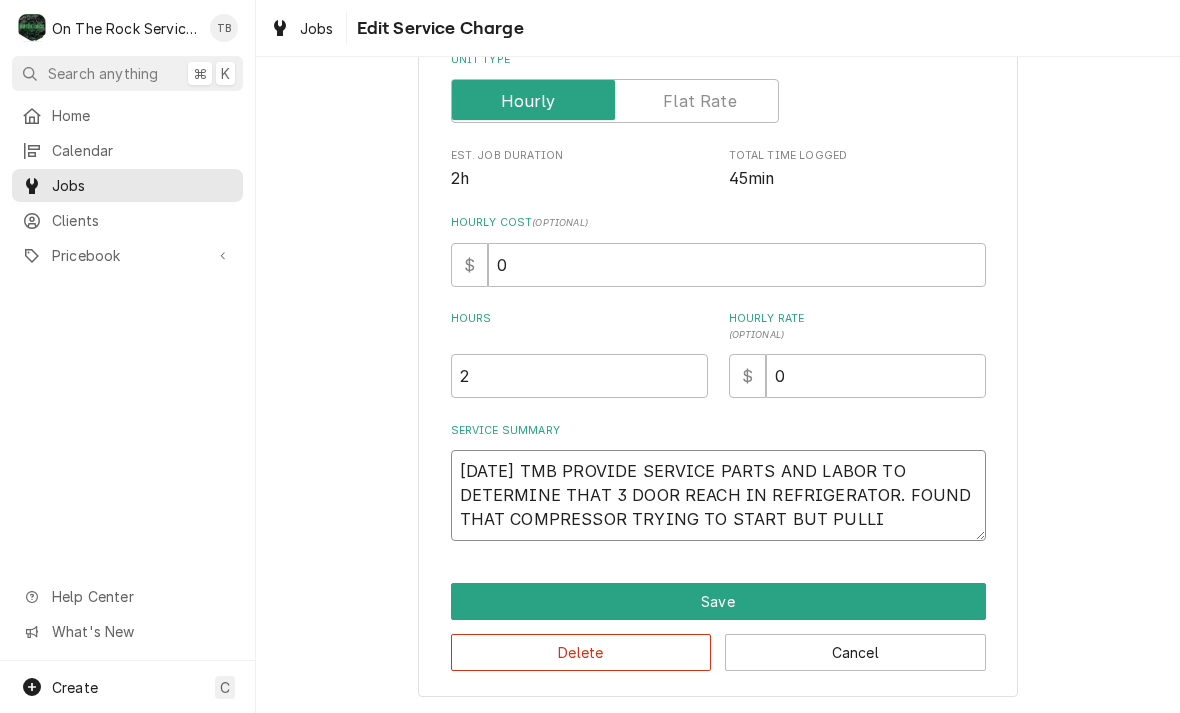 type on "x" 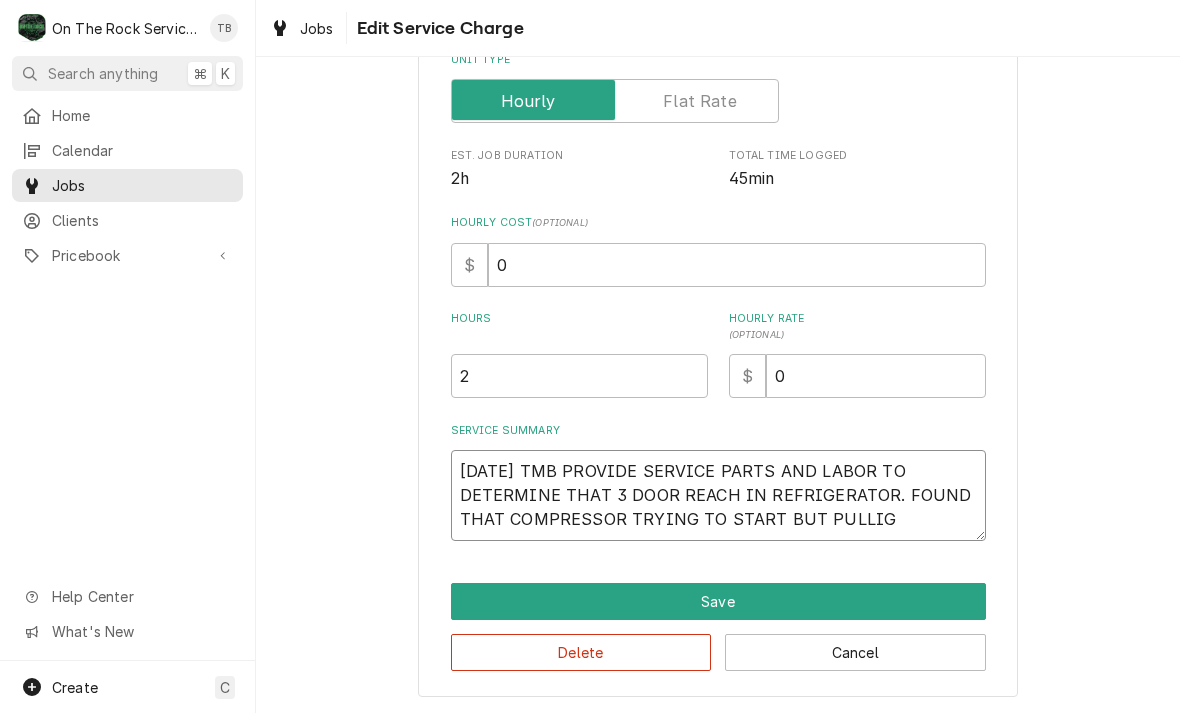 type on "x" 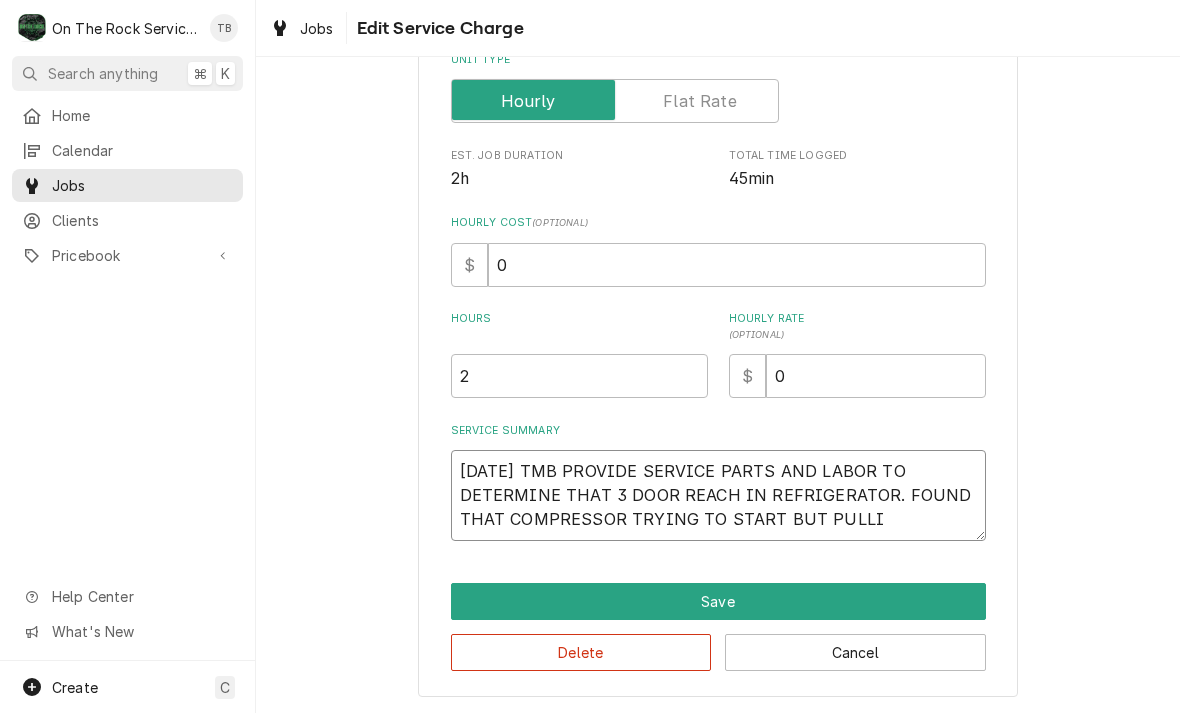type on "x" 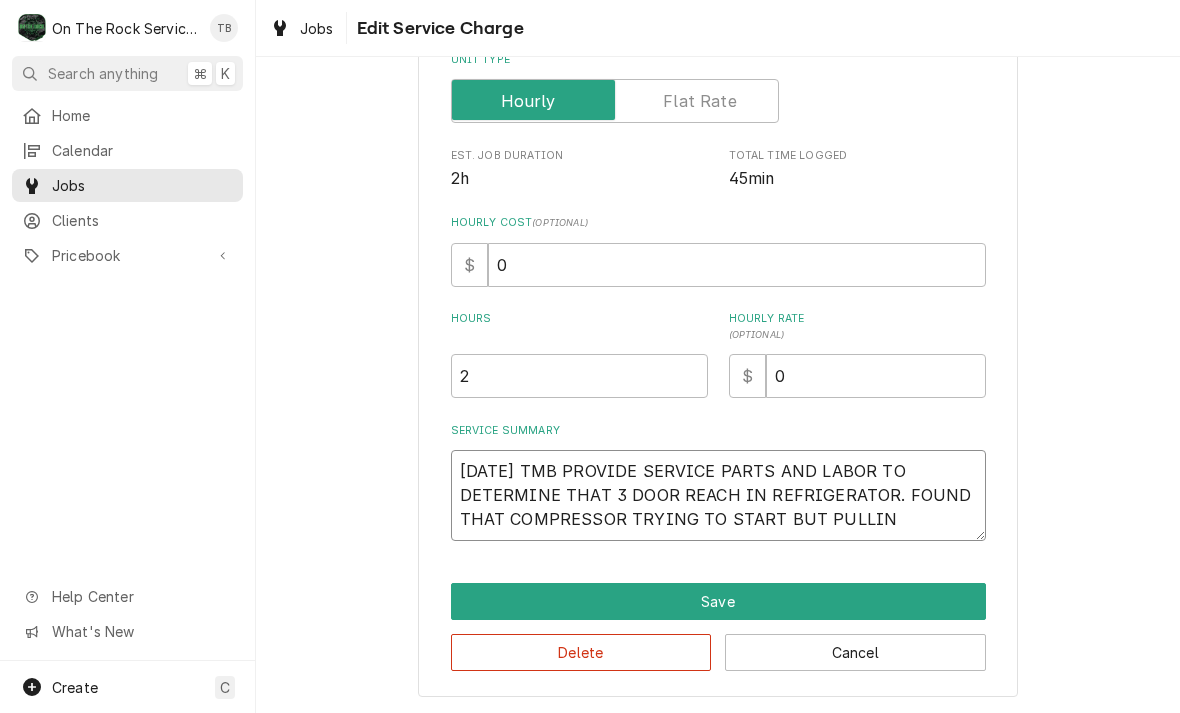 type on "x" 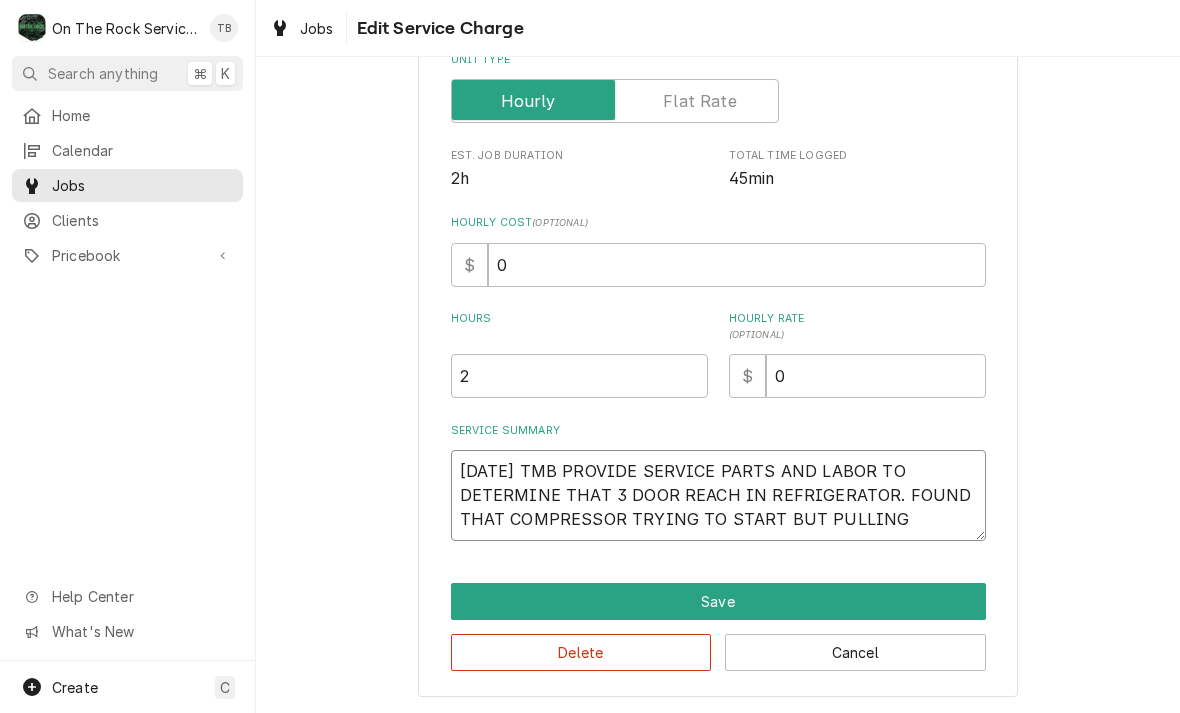 type on "x" 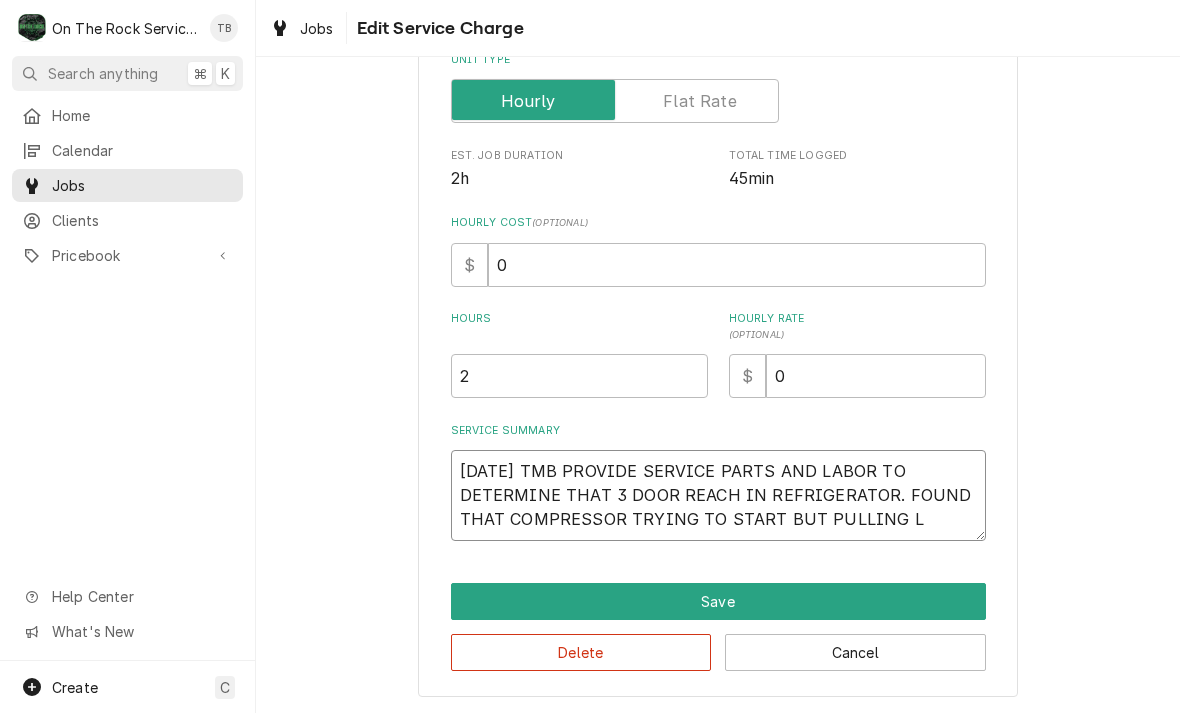type on "x" 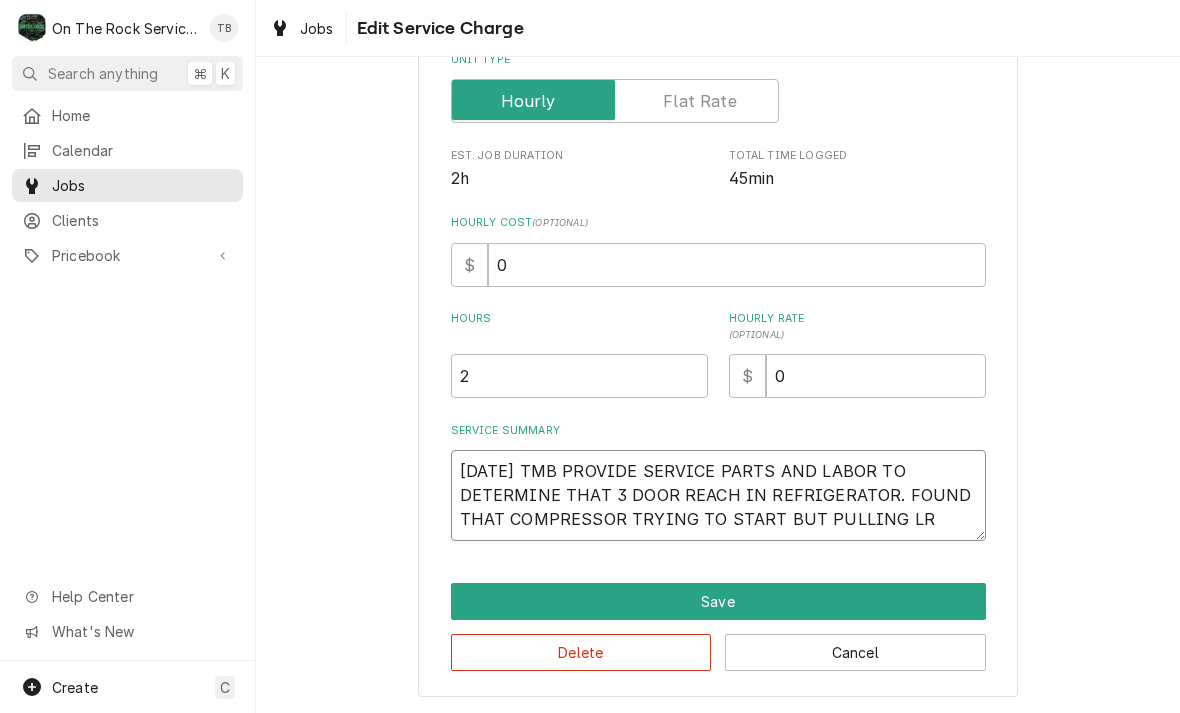 type on "x" 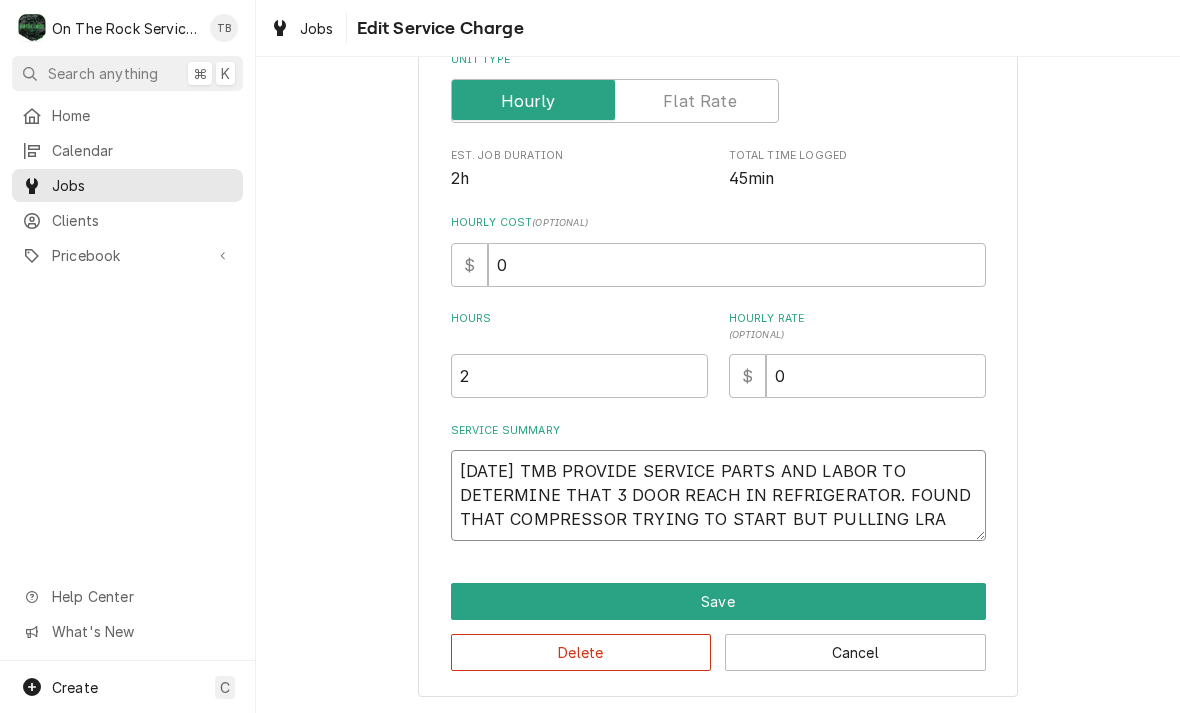 type on "x" 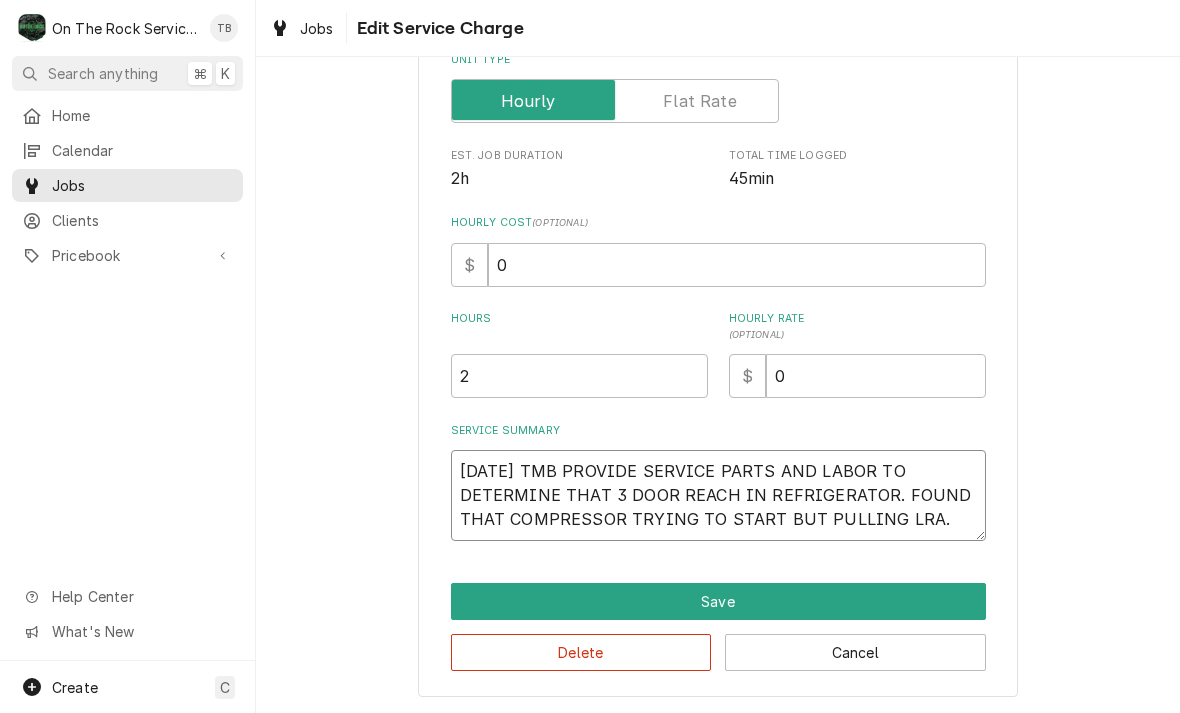 type on "[DATE] TMB PROVIDE SERVICE PARTS AND LABOR TO DETERMINE THAT 3 DOOR REACH IN REFRIGERATOR. FOUND THAT COMPRESSOR TRYING TO START BUT PULLING LRA." 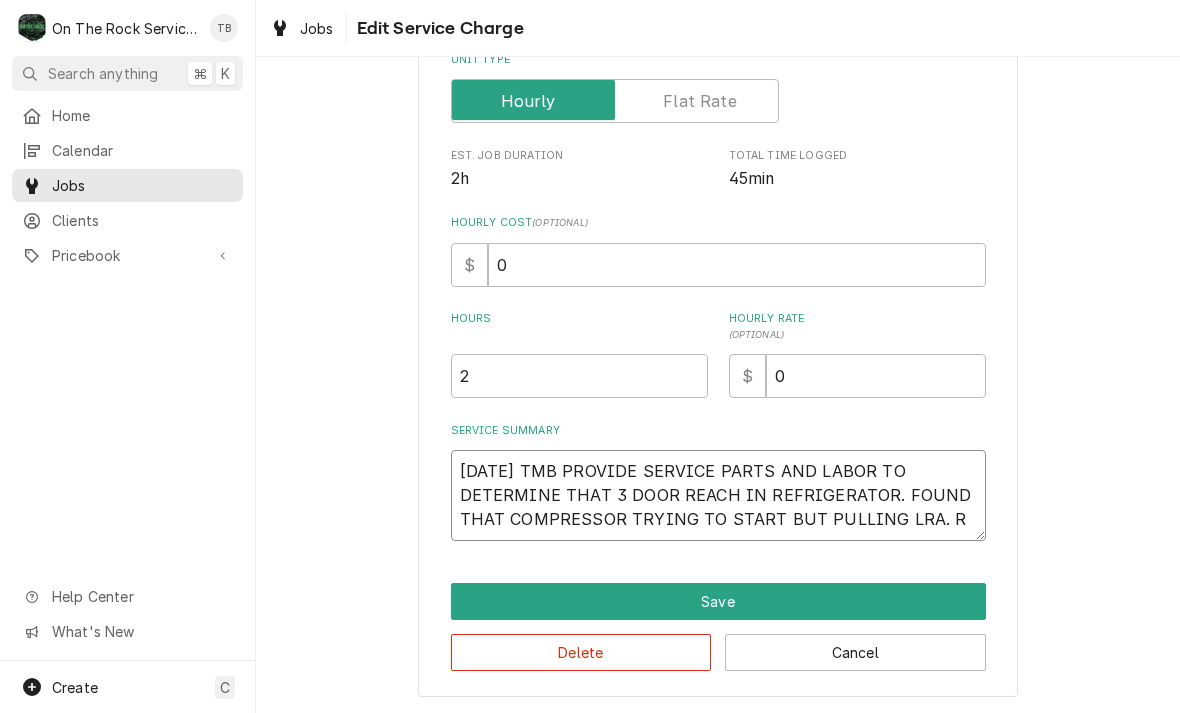 type on "x" 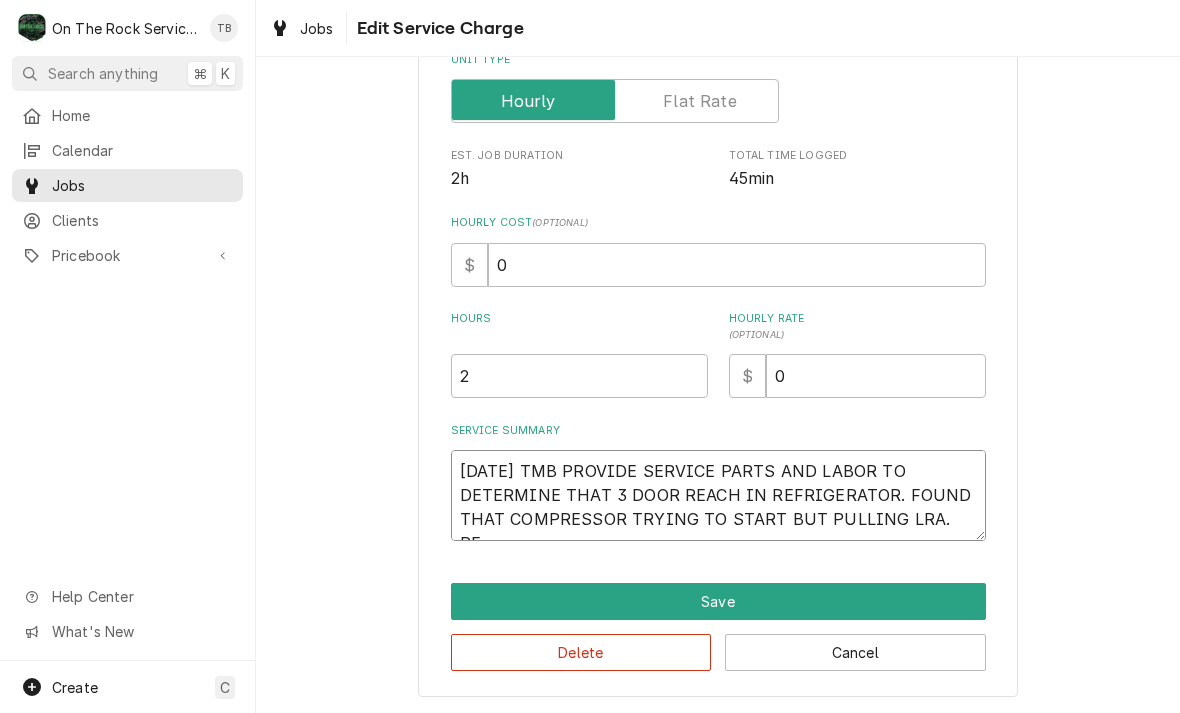 type 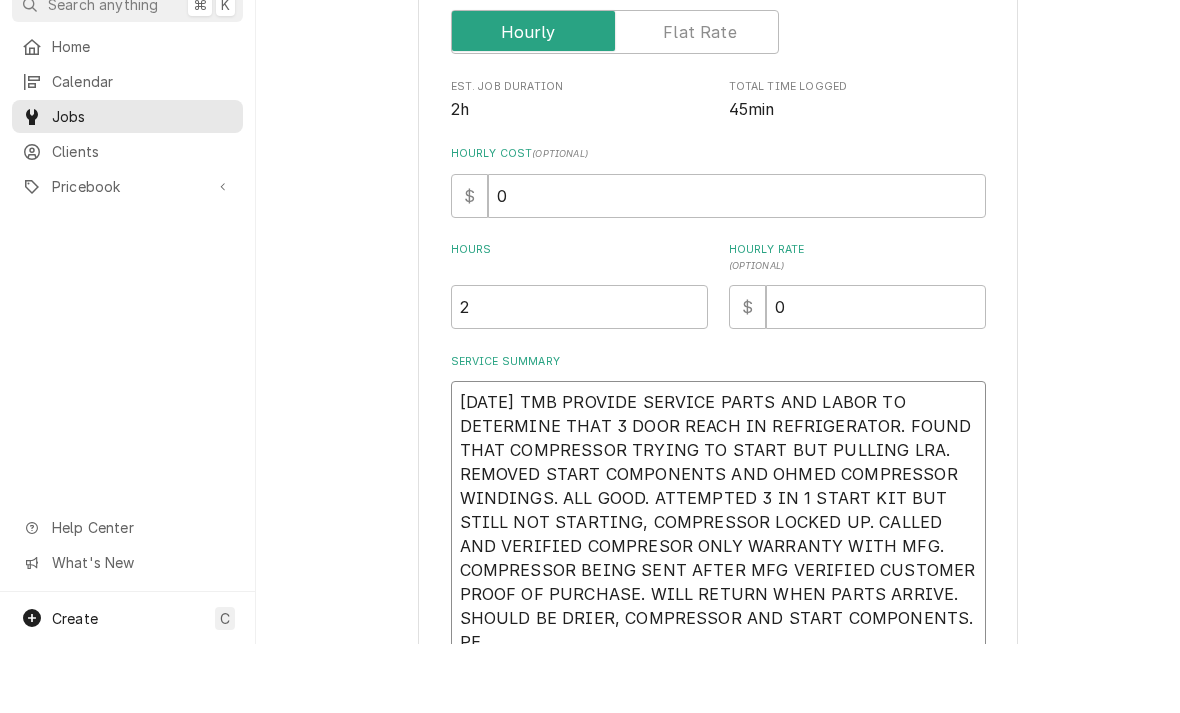 scroll, scrollTop: 310, scrollLeft: 0, axis: vertical 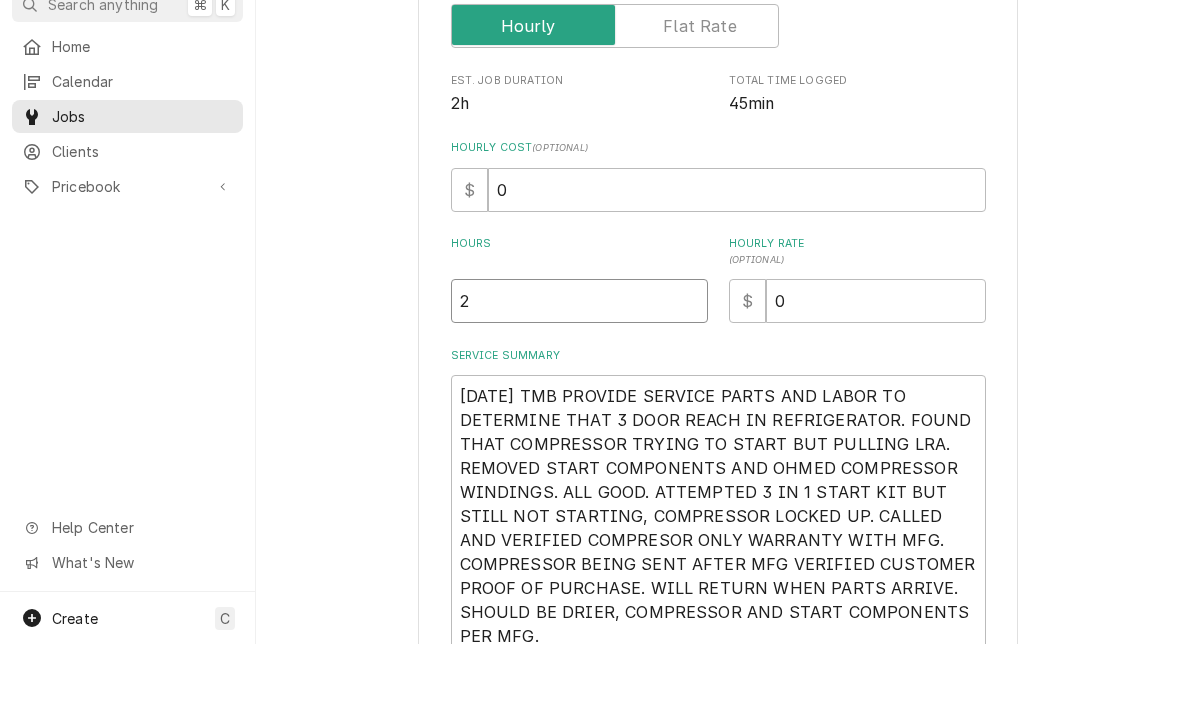 click on "2" at bounding box center (579, 370) 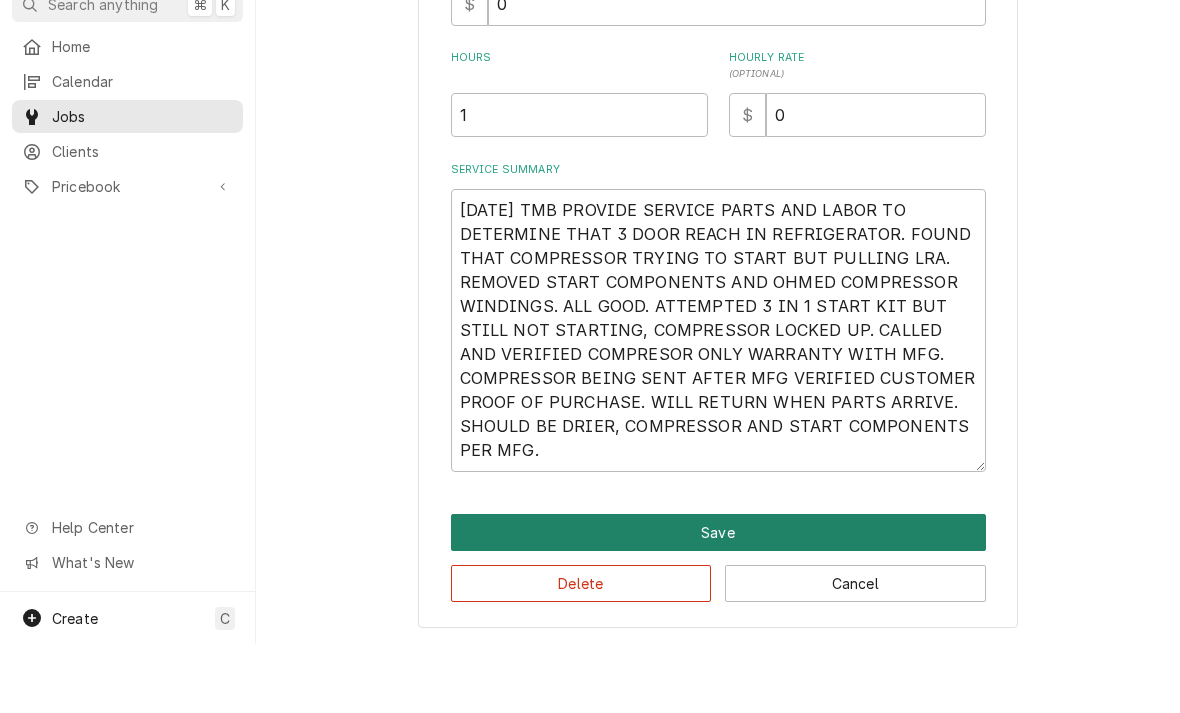 click on "Save" at bounding box center [718, 601] 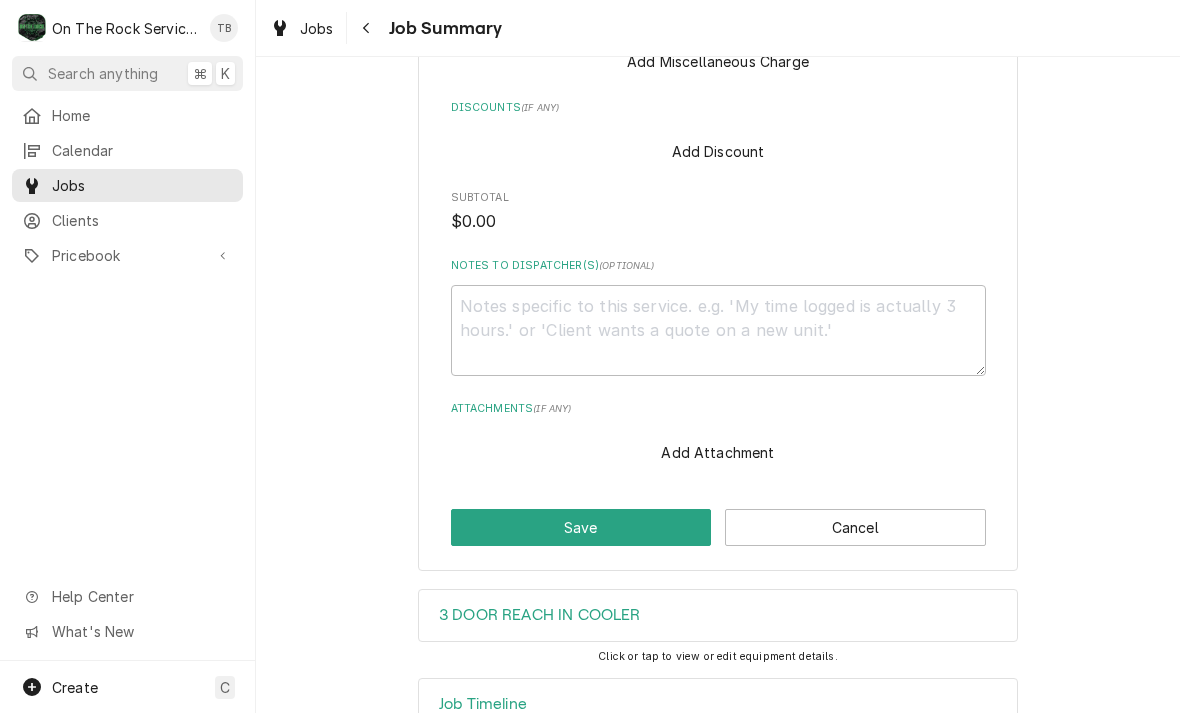 scroll, scrollTop: 1278, scrollLeft: 0, axis: vertical 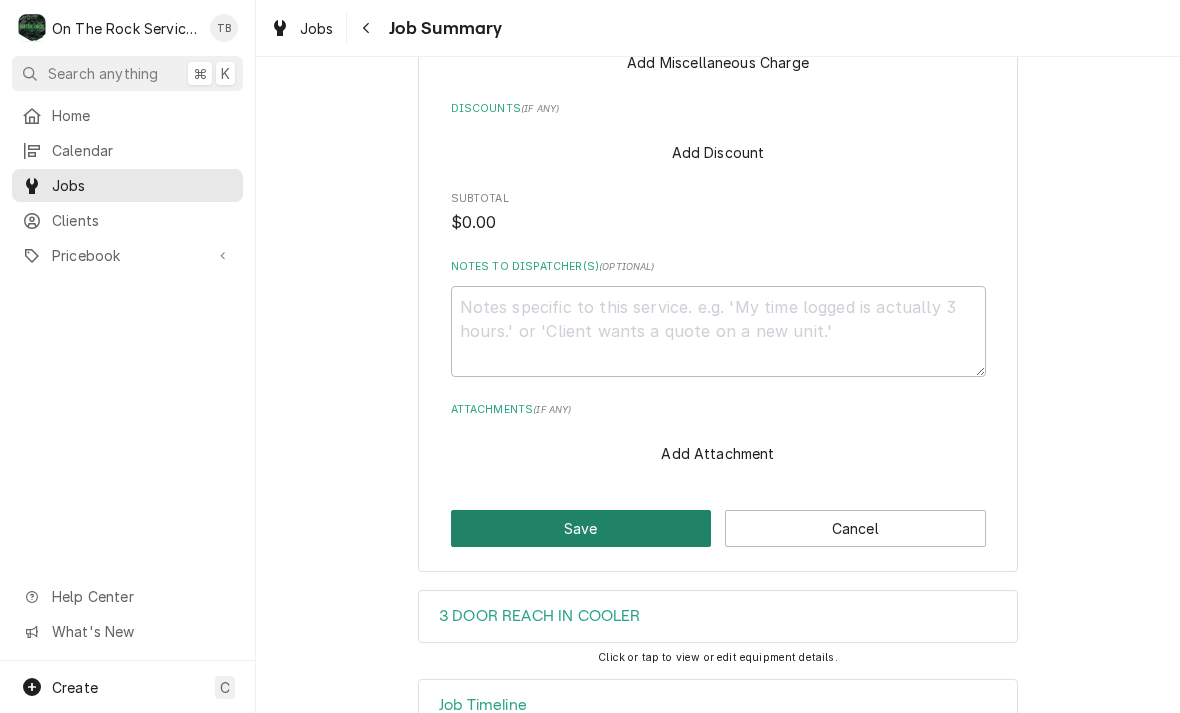 click on "Save" at bounding box center [581, 528] 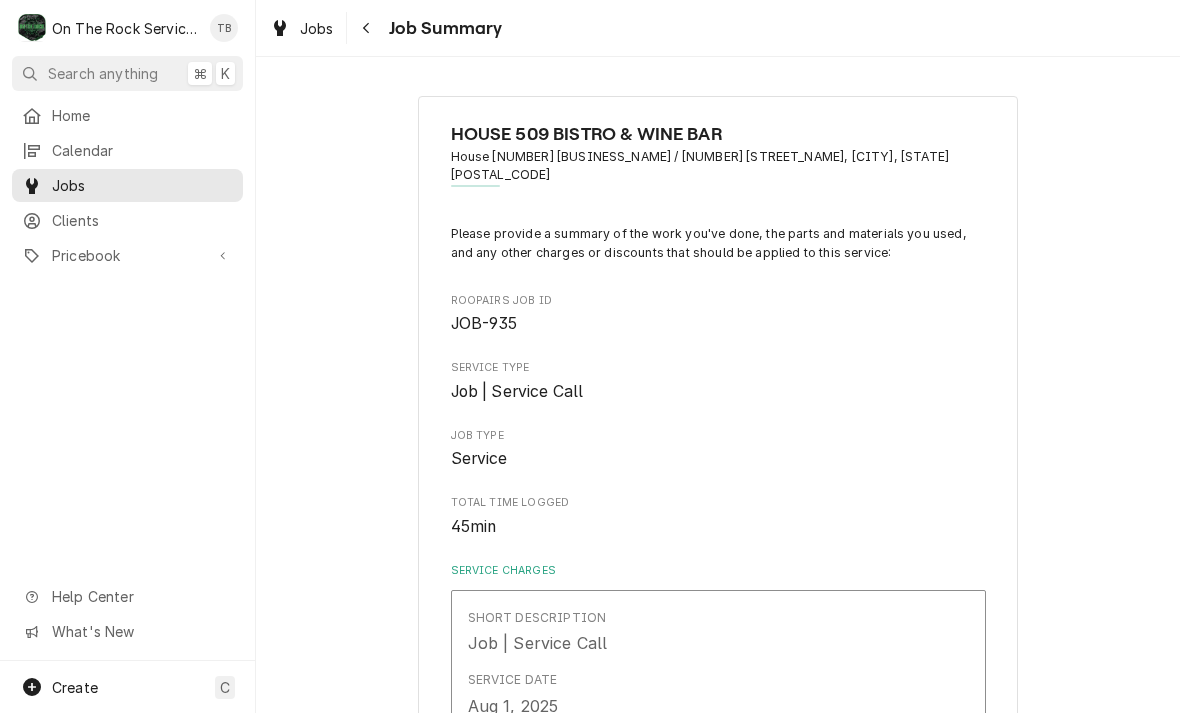 scroll, scrollTop: 0, scrollLeft: 0, axis: both 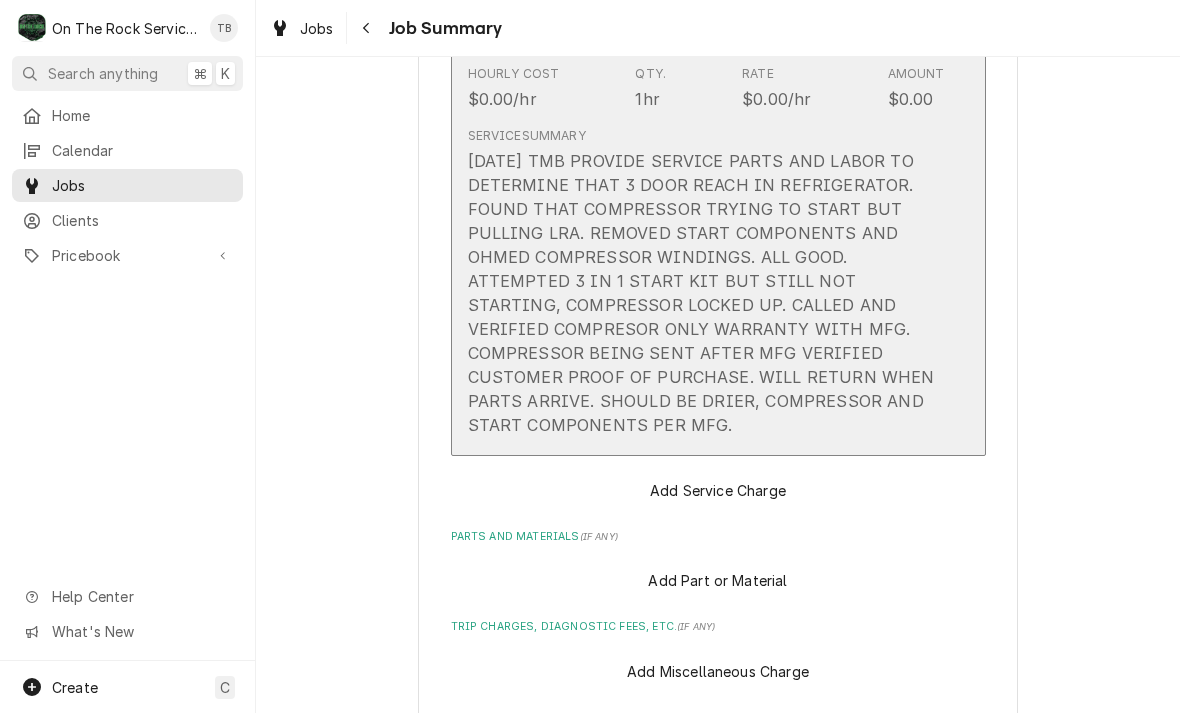 click on "[DATE] TMB PROVIDE SERVICE PARTS AND LABOR TO DETERMINE THAT 3 DOOR REACH IN REFRIGERATOR. FOUND THAT COMPRESSOR TRYING TO START BUT PULLING LRA. REMOVED START COMPONENTS AND OHMED COMPRESSOR WINDINGS. ALL GOOD. ATTEMPTED 3 IN 1 START KIT BUT STILL NOT STARTING, COMPRESSOR LOCKED UP. CALLED AND VERIFIED COMPRESOR ONLY WARRANTY WITH MFG. COMPRESSOR BEING SENT AFTER MFG VERIFIED CUSTOMER PROOF OF PURCHASE. WILL RETURN WHEN PARTS ARRIVE. SHOULD BE DRIER, COMPRESSOR AND START COMPONENTS PER MFG." at bounding box center (706, 293) 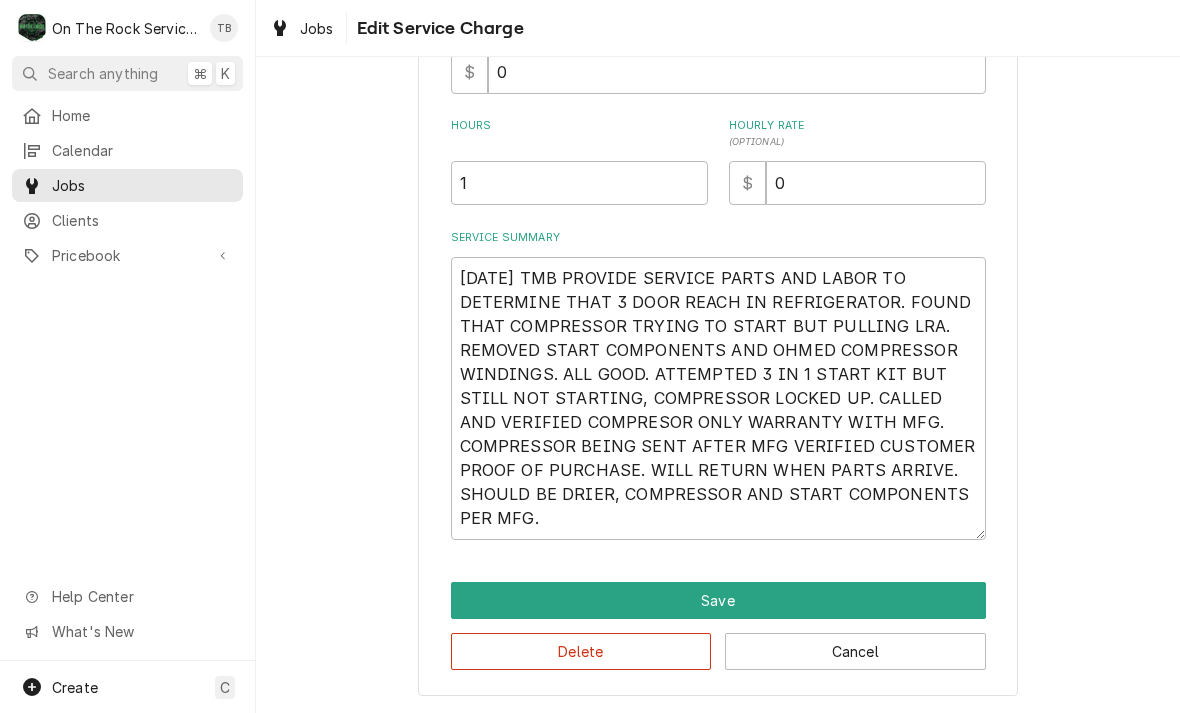 scroll, scrollTop: 496, scrollLeft: 0, axis: vertical 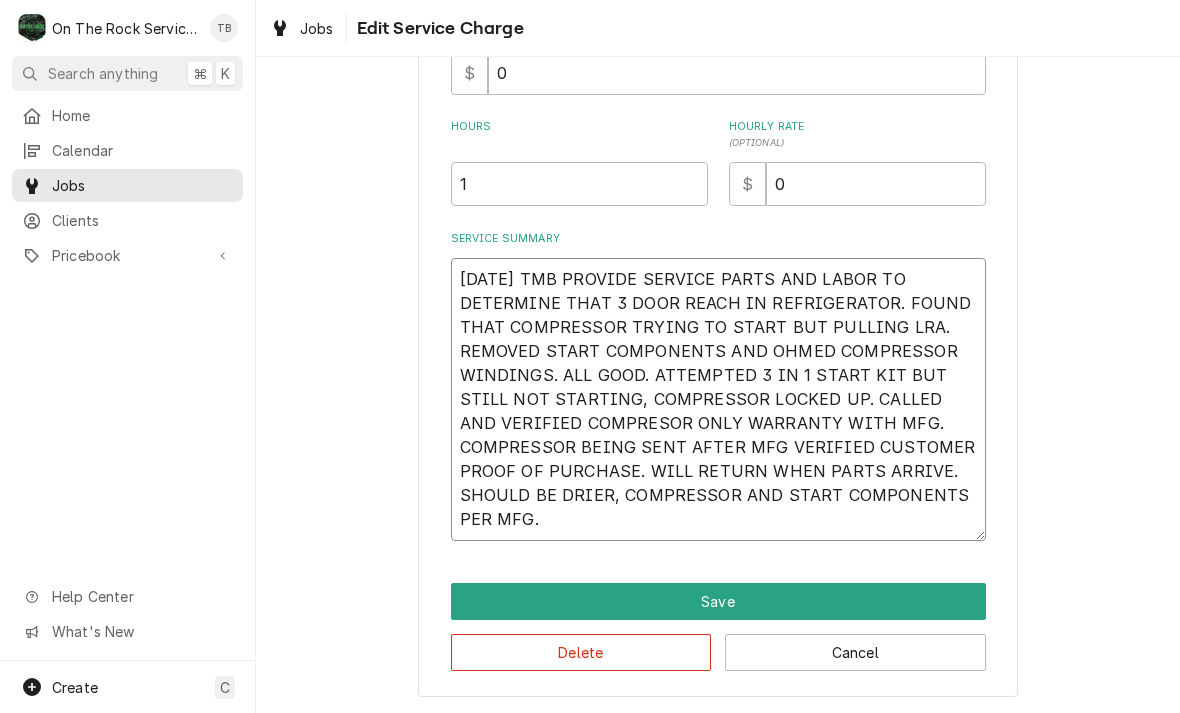 click on "[DATE] TMB PROVIDE SERVICE PARTS AND LABOR TO DETERMINE THAT 3 DOOR REACH IN REFRIGERATOR. FOUND THAT COMPRESSOR TRYING TO START BUT PULLING LRA. REMOVED START COMPONENTS AND OHMED COMPRESSOR WINDINGS. ALL GOOD. ATTEMPTED 3 IN 1 START KIT BUT STILL NOT STARTING, COMPRESSOR LOCKED UP. CALLED AND VERIFIED COMPRESOR ONLY WARRANTY WITH MFG. COMPRESSOR BEING SENT AFTER MFG VERIFIED CUSTOMER PROOF OF PURCHASE. WILL RETURN WHEN PARTS ARRIVE. SHOULD BE DRIER, COMPRESSOR AND START COMPONENTS PER MFG." at bounding box center [718, 399] 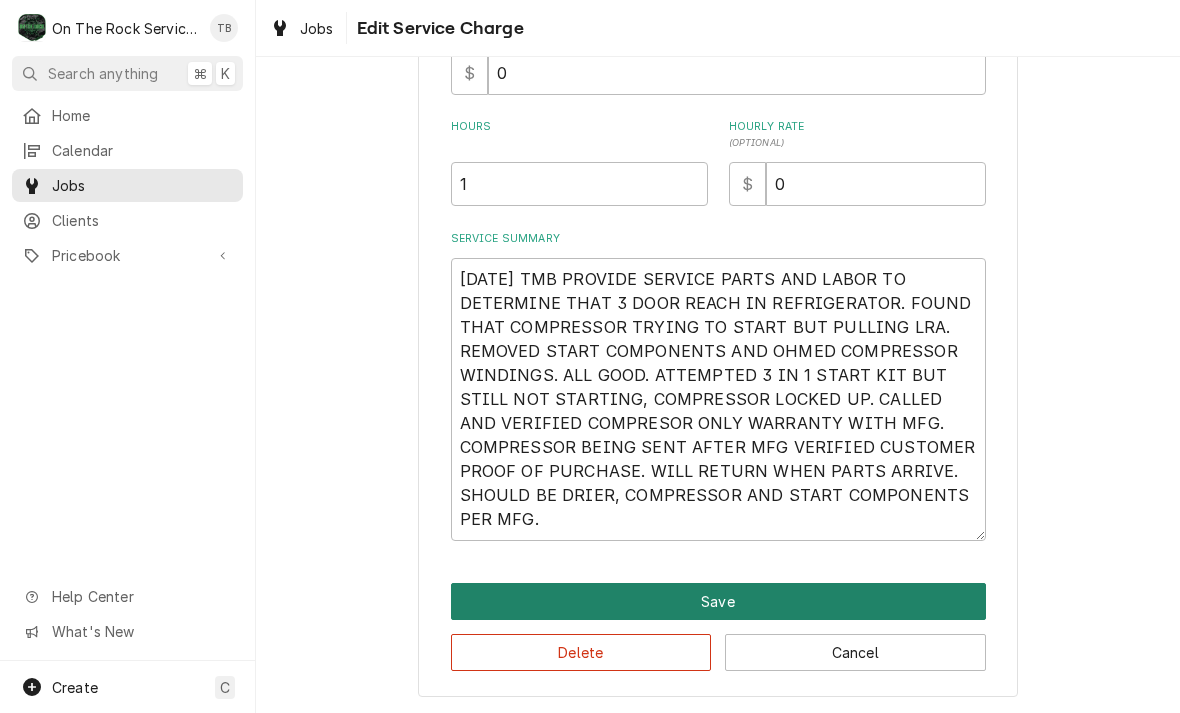 click on "Save" at bounding box center [718, 601] 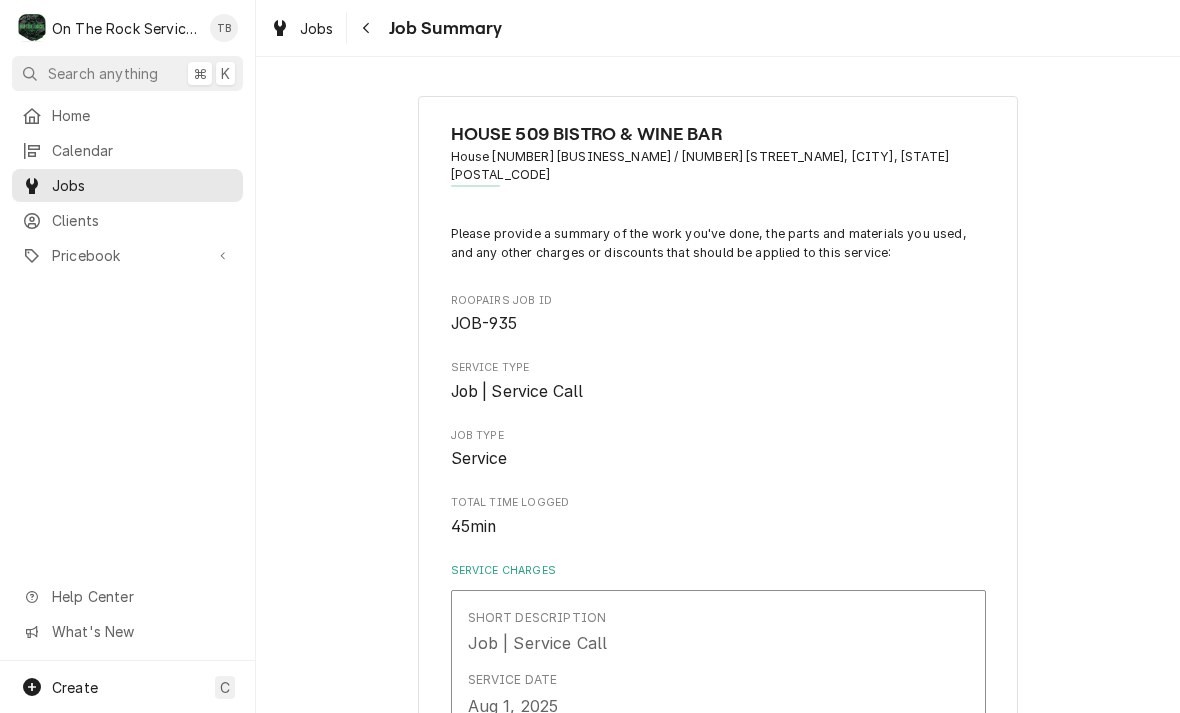 scroll, scrollTop: 0, scrollLeft: 0, axis: both 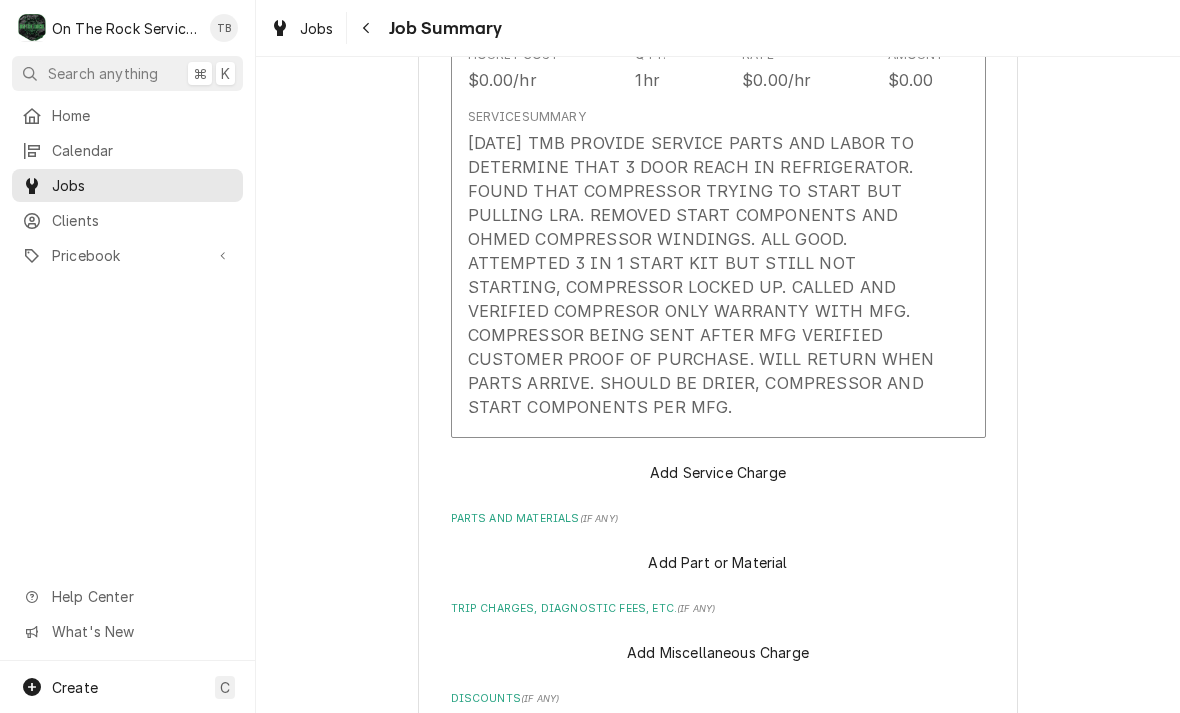 type on "x" 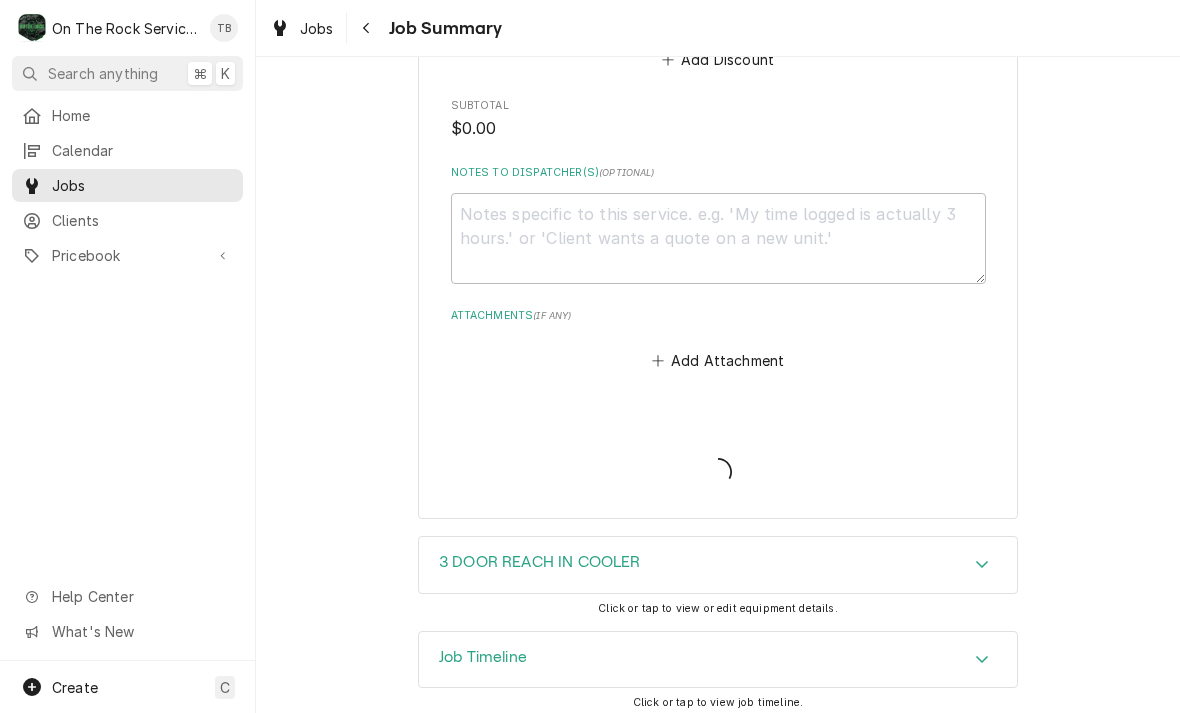 scroll, scrollTop: 1351, scrollLeft: 0, axis: vertical 